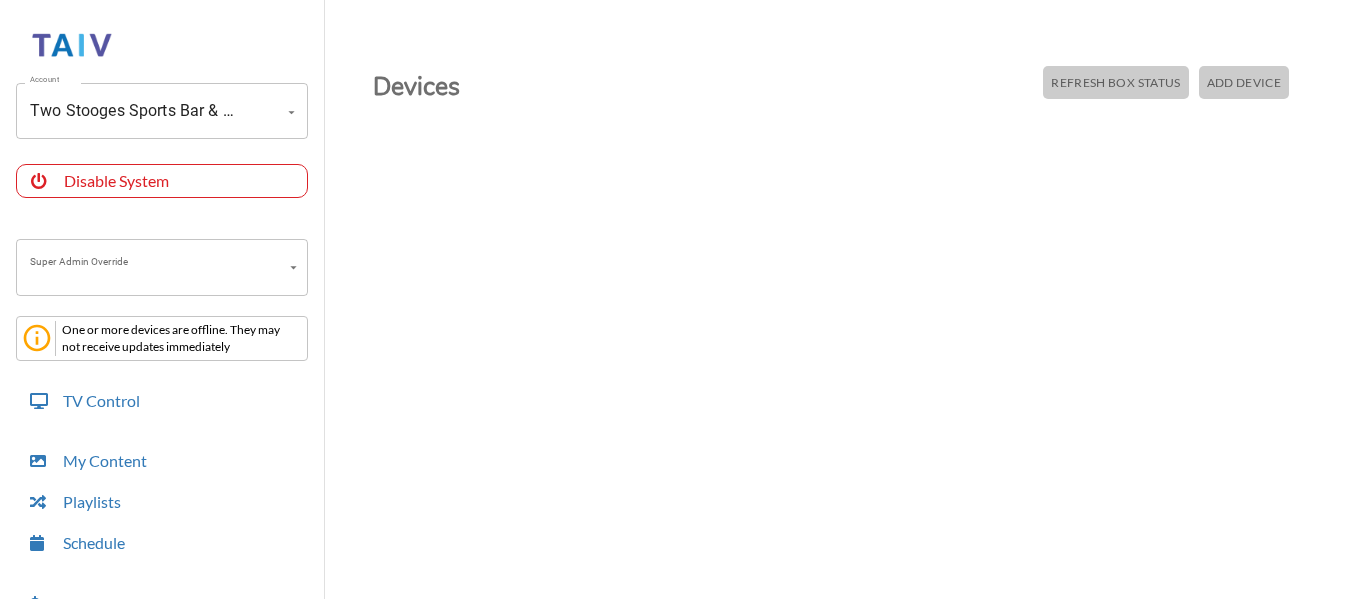 scroll, scrollTop: 0, scrollLeft: 0, axis: both 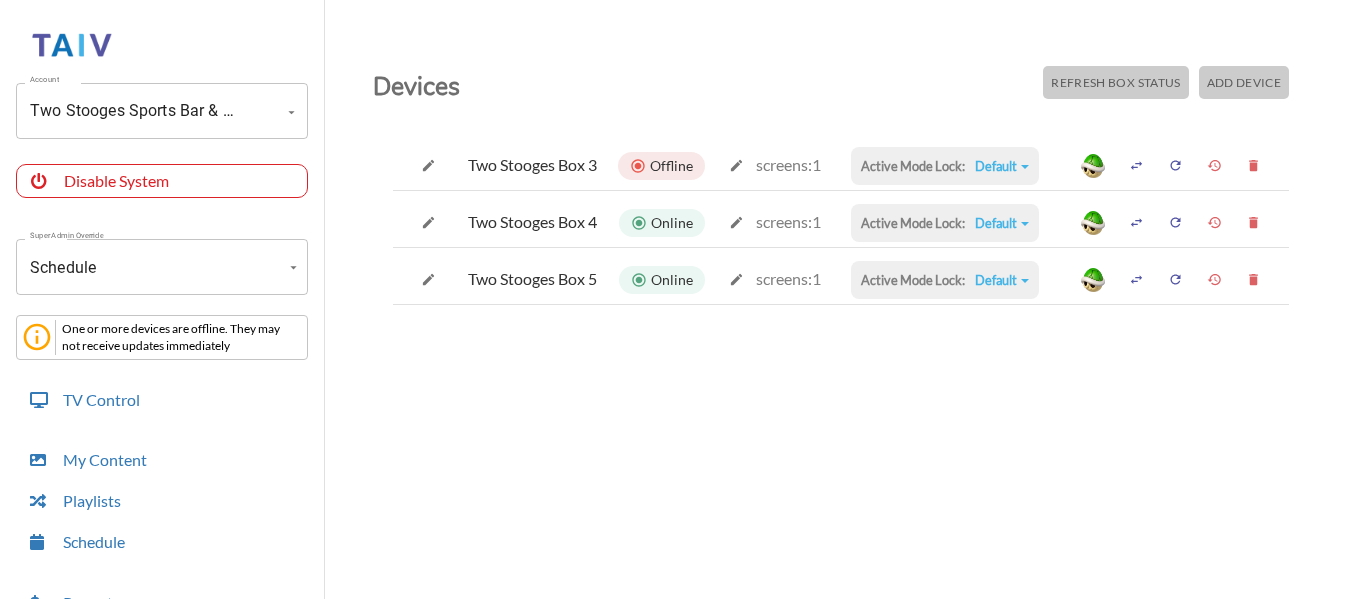 click on "Offline" at bounding box center [671, 166] 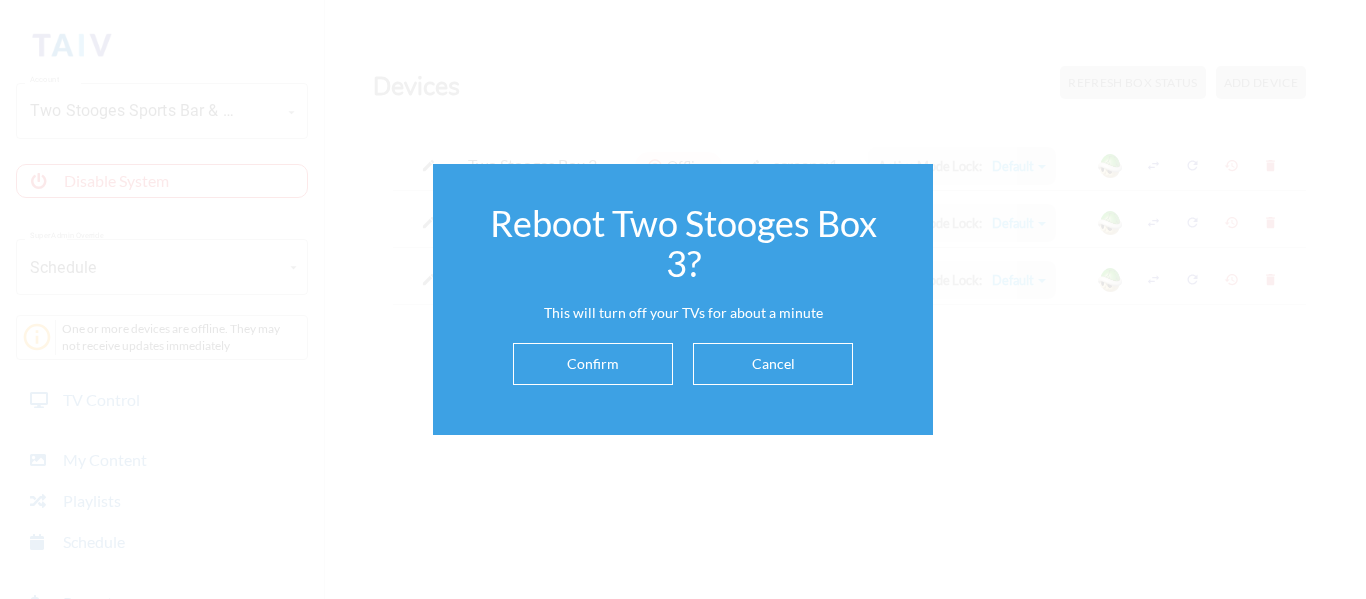 click on "Confirm" at bounding box center (593, 364) 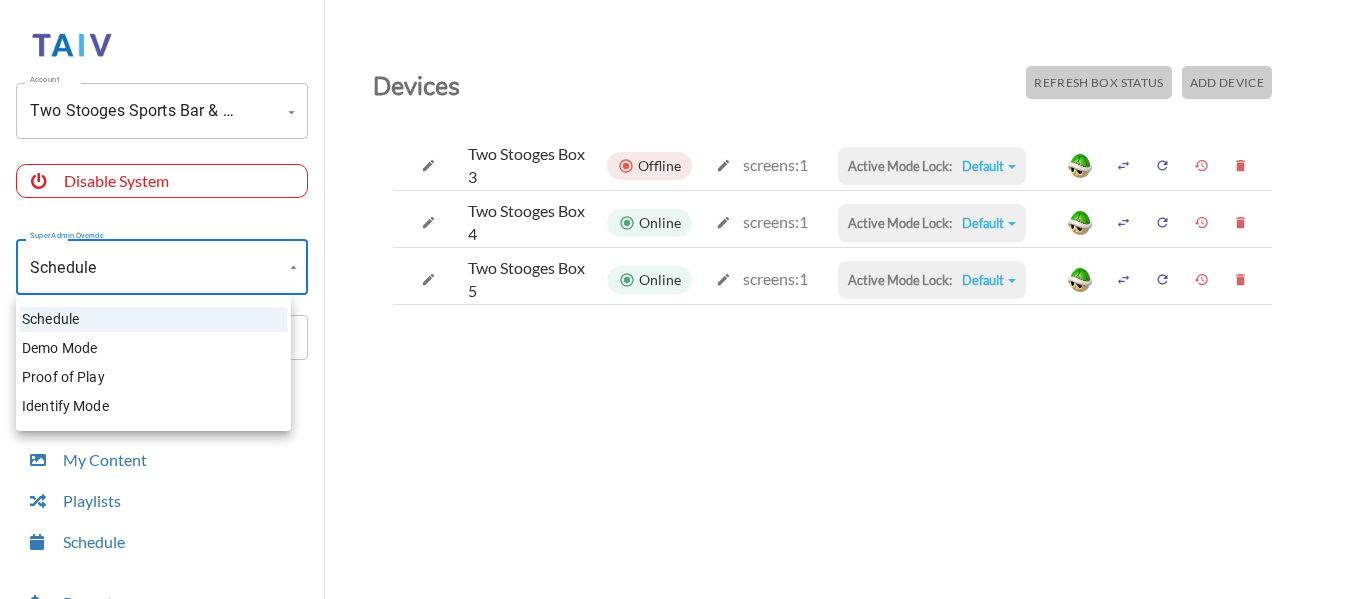 click on "Account Two Stooges Sports Bar & Grill (-OTiX9U_xxED0ccyz8ln) Account Disable System Super Admin Override Schedule Schedule Mode Mode One or more devices are offline. They may not receive updates immediately TV Control My Content Playlists Schedule Payouts Ad Preferences Devices Settings Super Admin Dashboard Ad Manager Log Out Devices Refresh Box Status Add Device Two Stooges Box 3 Offline screens:  1 Active Mode Lock:  Default   Default Commercial Replacement Digital Signage System Disabled Two Stooges Box 4 Online screens:  1 Active Mode Lock:  Default   Default Commercial Replacement Digital Signage System Disabled Two Stooges Box 5 Online screens:  1 Active Mode Lock:  Default   Default Commercial Replacement Digital Signage System Disabled Schedule Demo Mode Proof of Play Identify Mode" at bounding box center [674, 304] 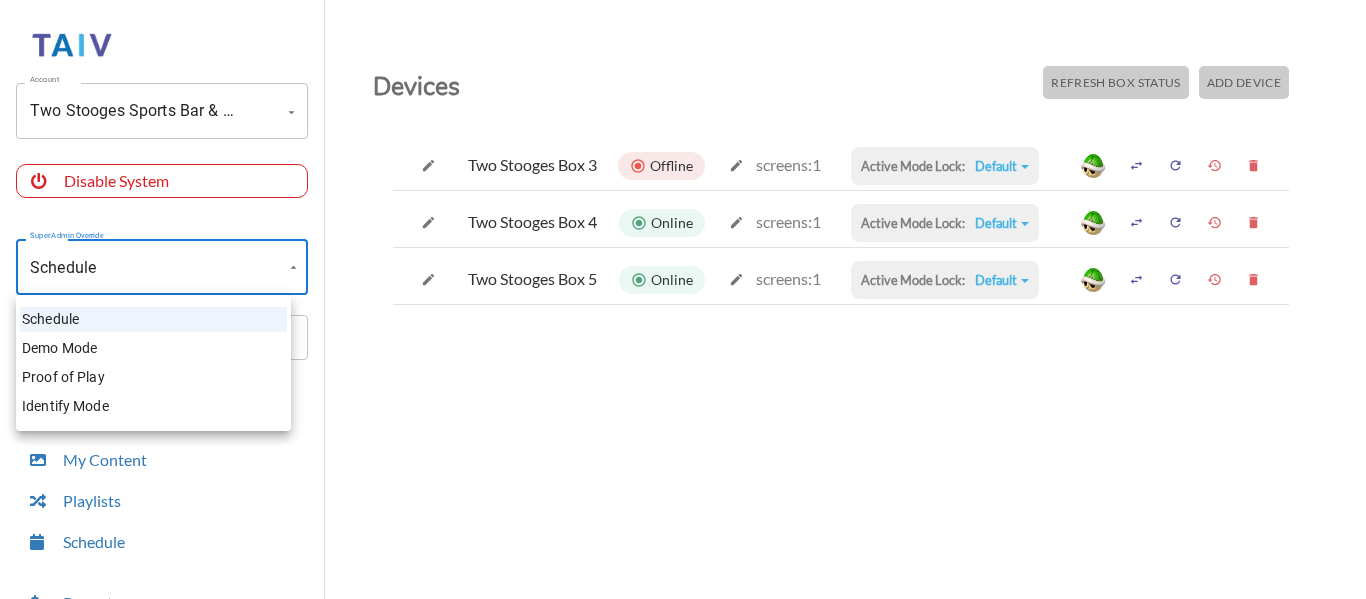 click on "Identify Mode" at bounding box center [153, 406] 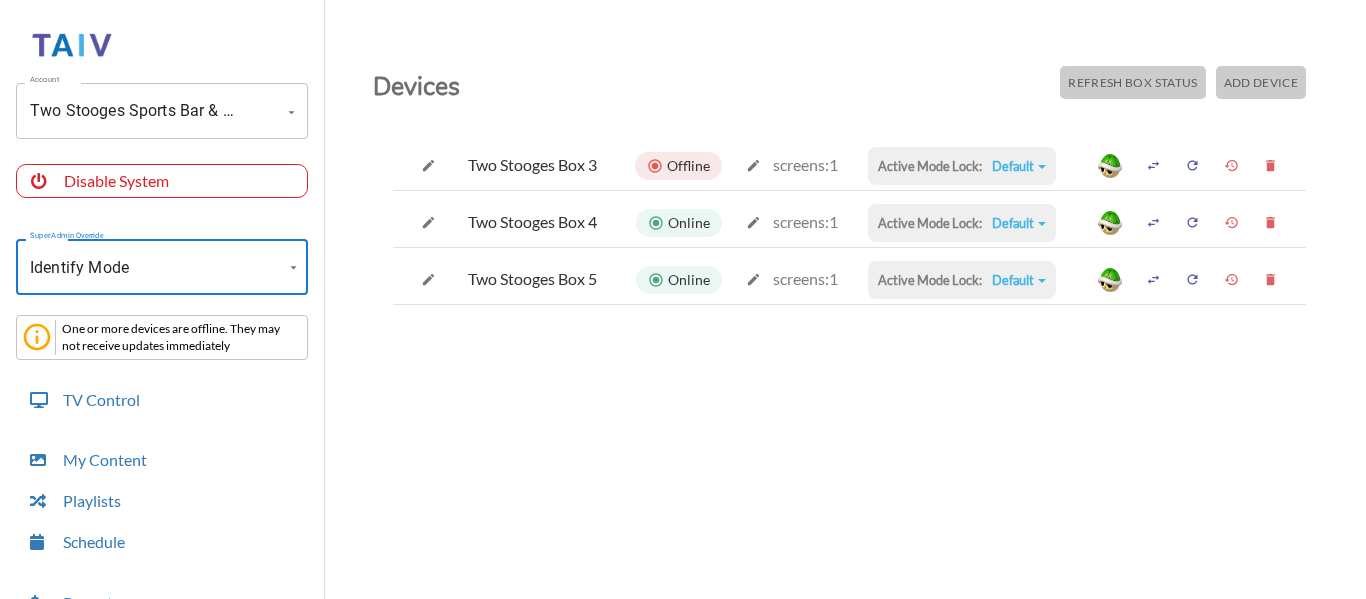 click on "Account Two Stooges Sports Bar & Grill (-OTiX9U_xxED0ccyz8ln) Account Disable System Super Admin Override Identify Mode Identify Mode Mode One or more devices are offline. They may not receive updates immediately TV Control My Content Playlists Schedule Payouts Ad Preferences Devices Settings Super Admin Dashboard Ad Manager Log Out Devices Refresh Box Status Add Device Two Stooges Box 3 Offline screens:  1 Active Mode Lock:  Default   Default Commercial Replacement Digital Signage System Disabled Two Stooges Box 4 Online screens:  1 Active Mode Lock:  Default   Default Commercial Replacement Digital Signage System Disabled Two Stooges Box 5 Online screens:  1 Active Mode Lock:  Default   Default Commercial Replacement Digital Signage System Disabled" at bounding box center [683, 304] 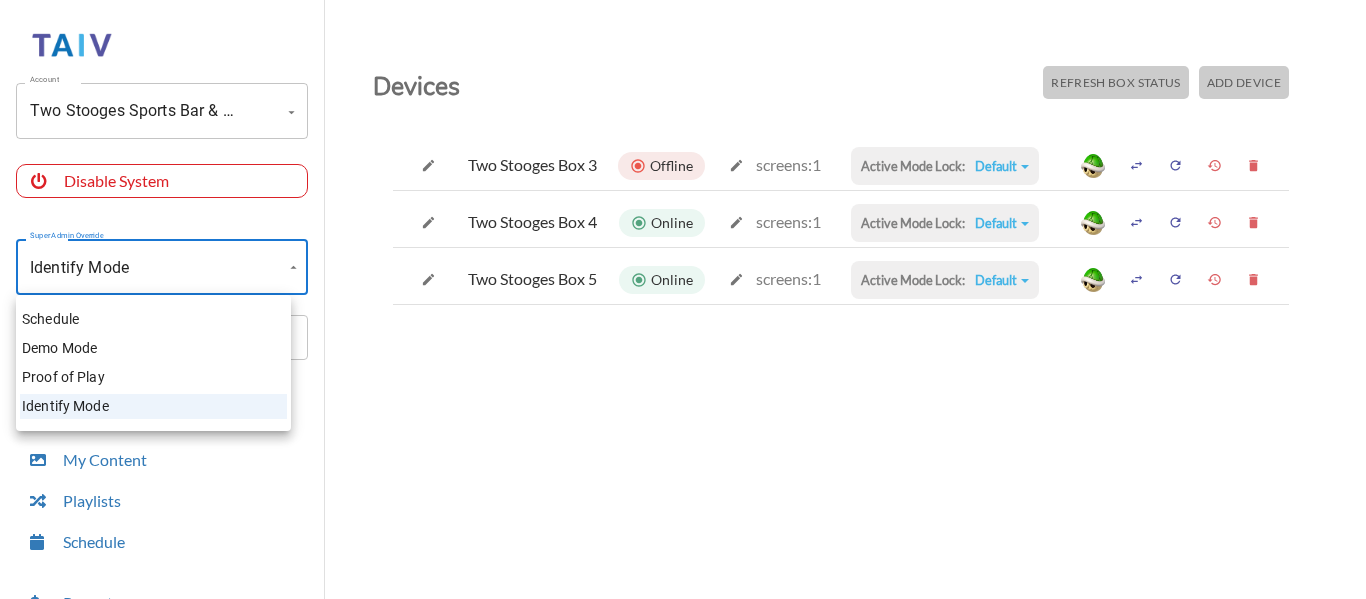 click on "Schedule" at bounding box center (153, 319) 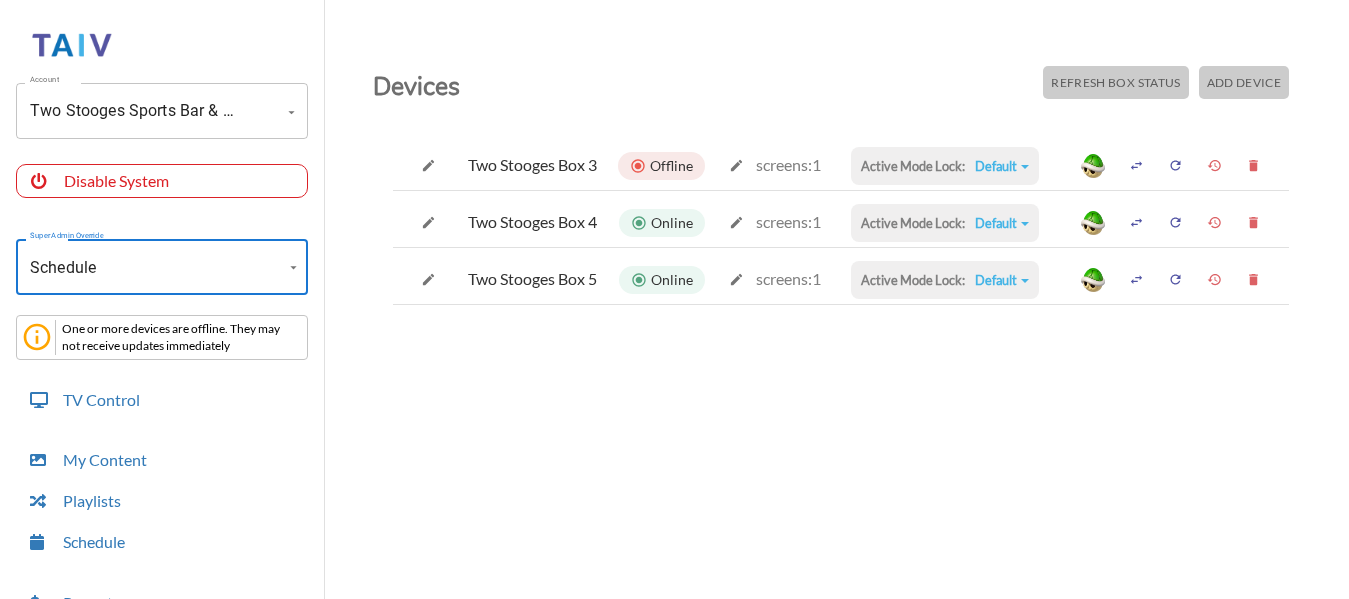 click on "Refresh Box Status" at bounding box center [1115, 82] 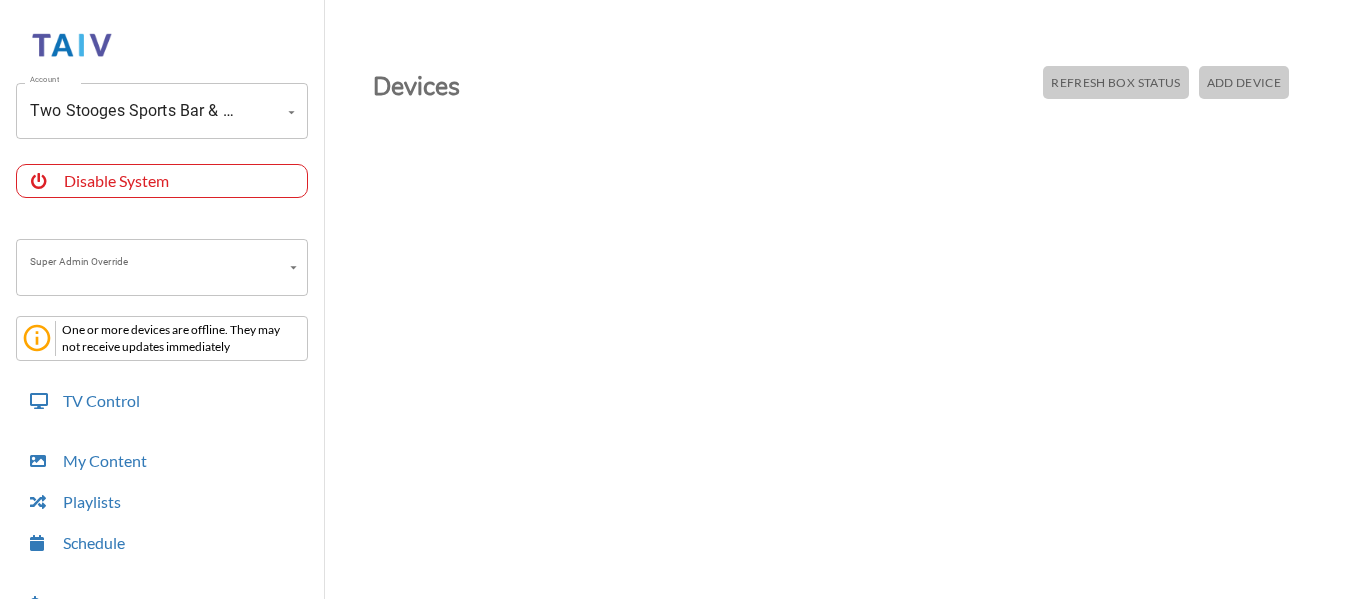 scroll, scrollTop: 0, scrollLeft: 0, axis: both 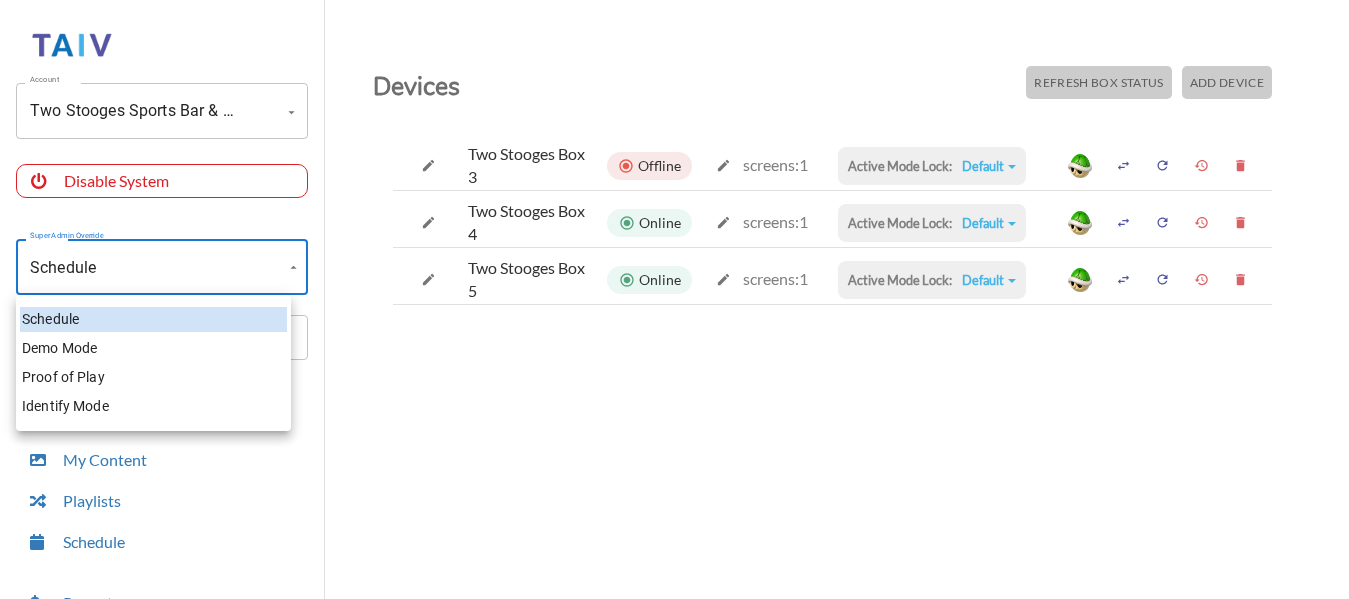 click on "Account Two Stooges Sports Bar & Grill (-OTiX9U_xxED0ccyz8ln) Account Disable System Super Admin Override Schedule Schedule Mode Mode One or more devices are offline. They may not receive updates immediately TV Control My Content Playlists Schedule Payouts Ad Preferences Devices Settings Super Admin Dashboard Ad Manager Log Out Devices Refresh Box Status Add Device Two Stooges Box 3 Offline screens:  1 Active Mode Lock:  Default   Default Commercial Replacement Digital Signage System Disabled Two Stooges Box 4 Online screens:  1 Active Mode Lock:  Default   Default Commercial Replacement Digital Signage System Disabled Two Stooges Box 5 Online screens:  1 Active Mode Lock:  Default   Default Commercial Replacement Digital Signage System Disabled Schedule Demo Mode Proof of Play Identify Mode" at bounding box center (674, 304) 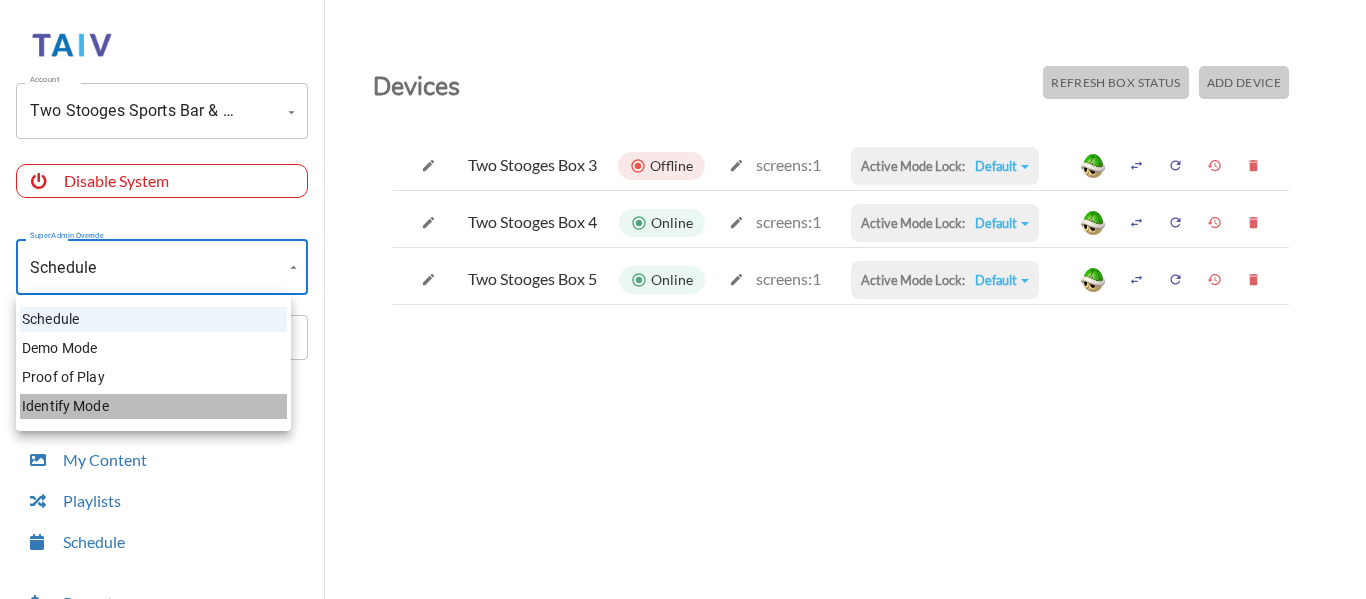 click on "Identify Mode" at bounding box center [153, 406] 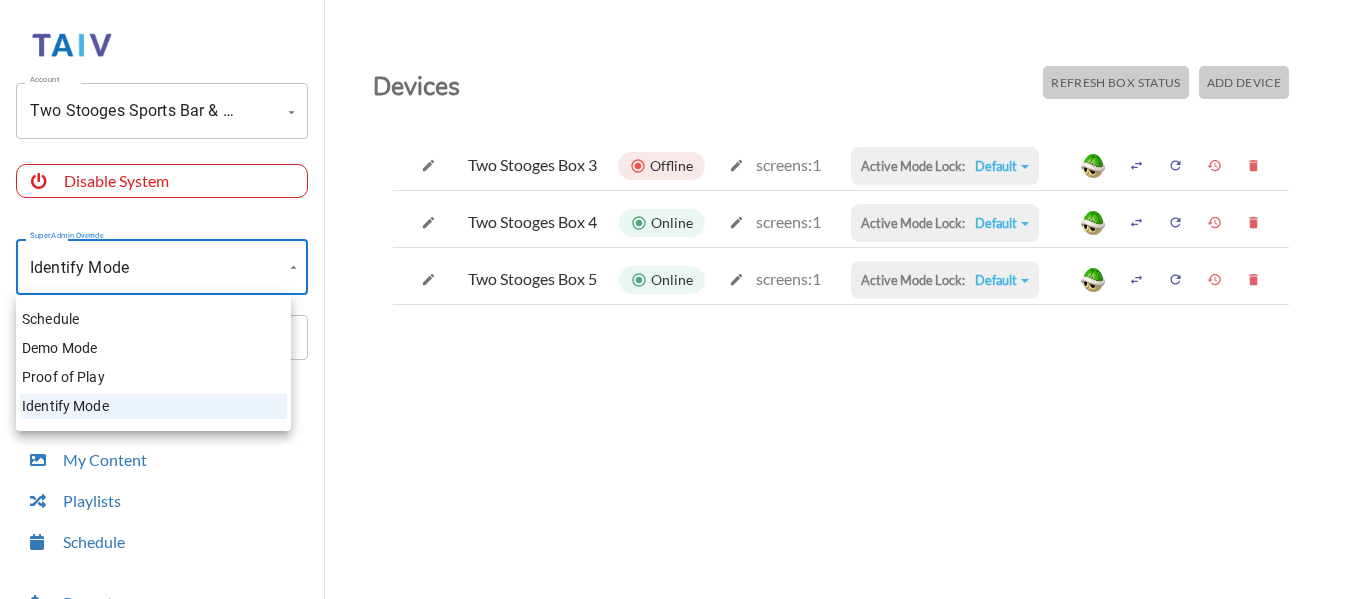 click on "Account Two Stooges Sports Bar & Grill (-OTiX9U_xxED0ccyz8ln) Account Disable System Super Admin Override Identify Mode Identify Mode Mode One or more devices are offline. They may not receive updates immediately TV Control My Content Playlists Schedule Payouts Ad Preferences Devices Settings Super Admin Dashboard Ad Manager Log Out Devices Refresh Box Status Add Device Two Stooges Box 3 Offline screens:  1 Active Mode Lock:  Default   Default Commercial Replacement Digital Signage System Disabled Two Stooges Box 4 Online screens:  1 Active Mode Lock:  Default   Default Commercial Replacement Digital Signage System Disabled Two Stooges Box 5 Online screens:  1 Active Mode Lock:  Default   Default Commercial Replacement Digital Signage System Disabled Schedule Demo Mode Proof of Play Identify Mode" at bounding box center [683, 304] 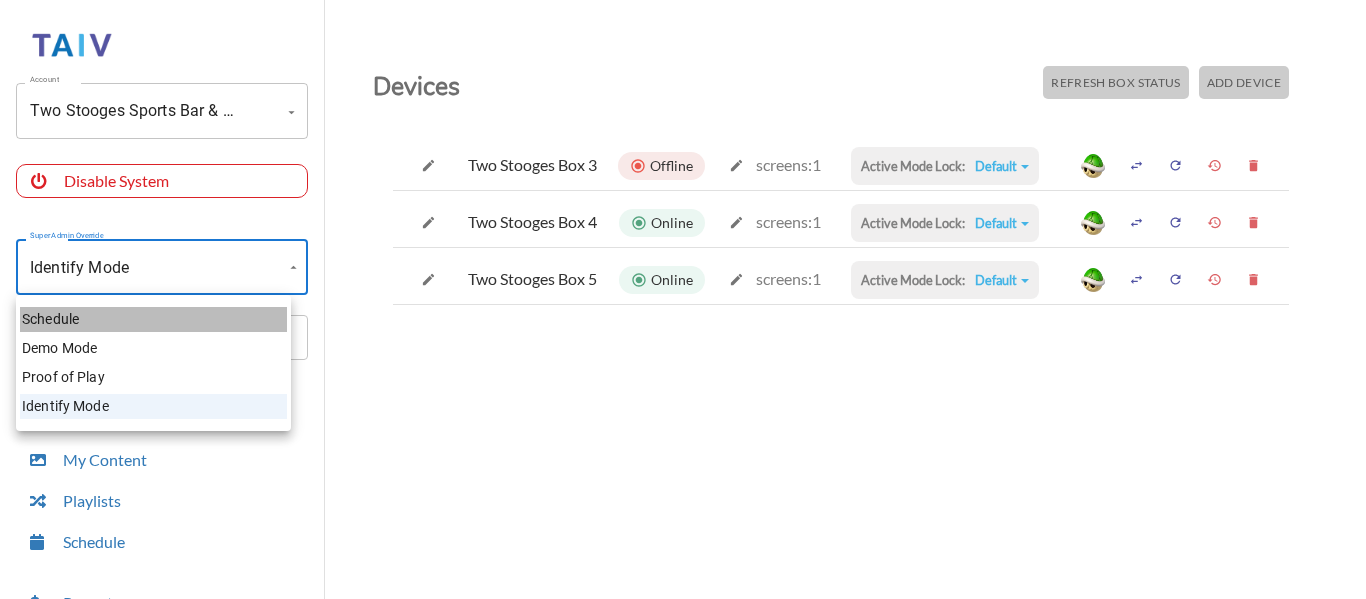 click on "Schedule" at bounding box center [153, 319] 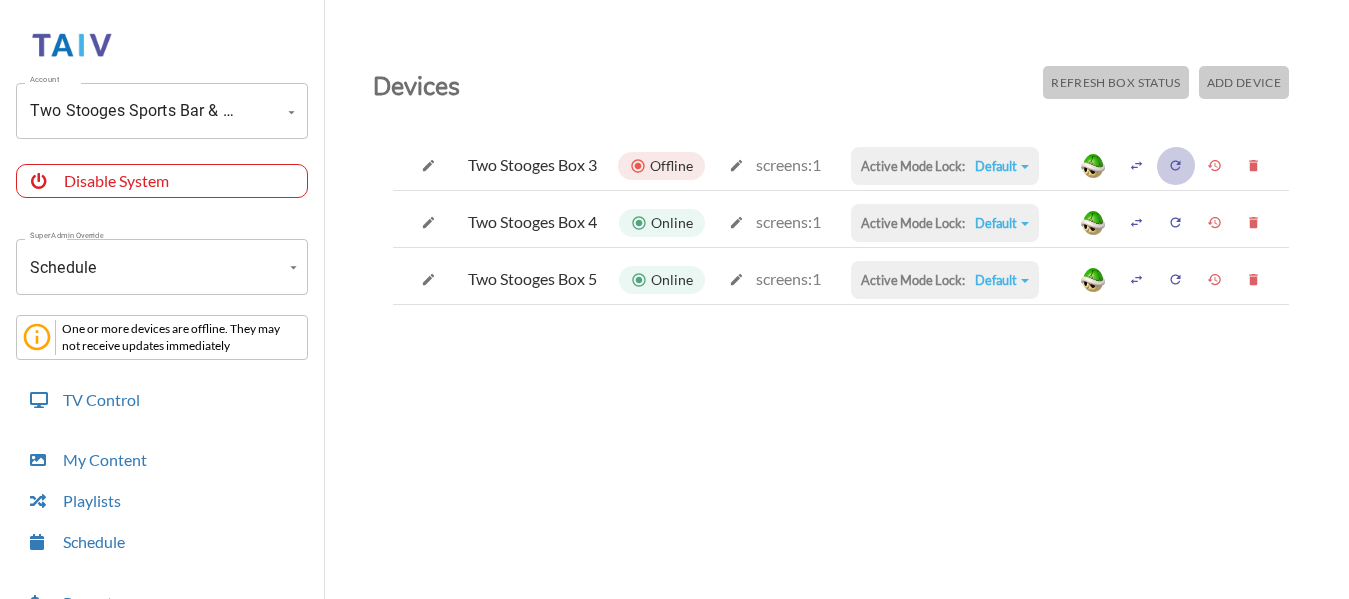 click at bounding box center (1176, 166) 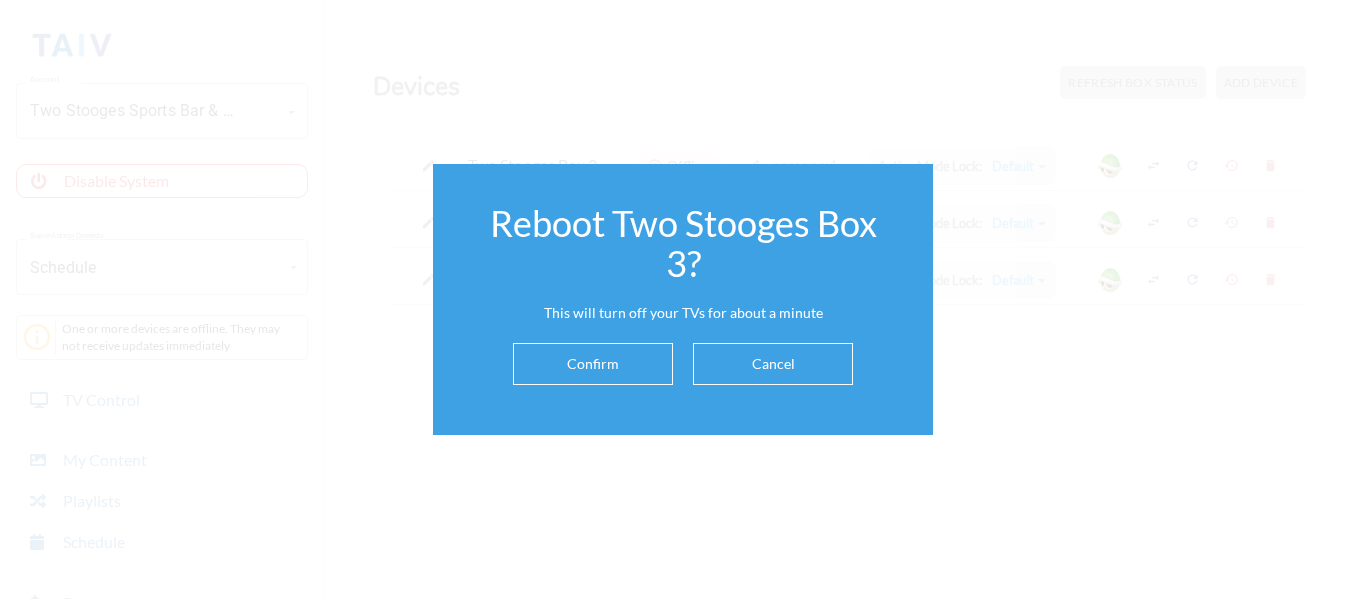 click on "Confirm" at bounding box center (593, 364) 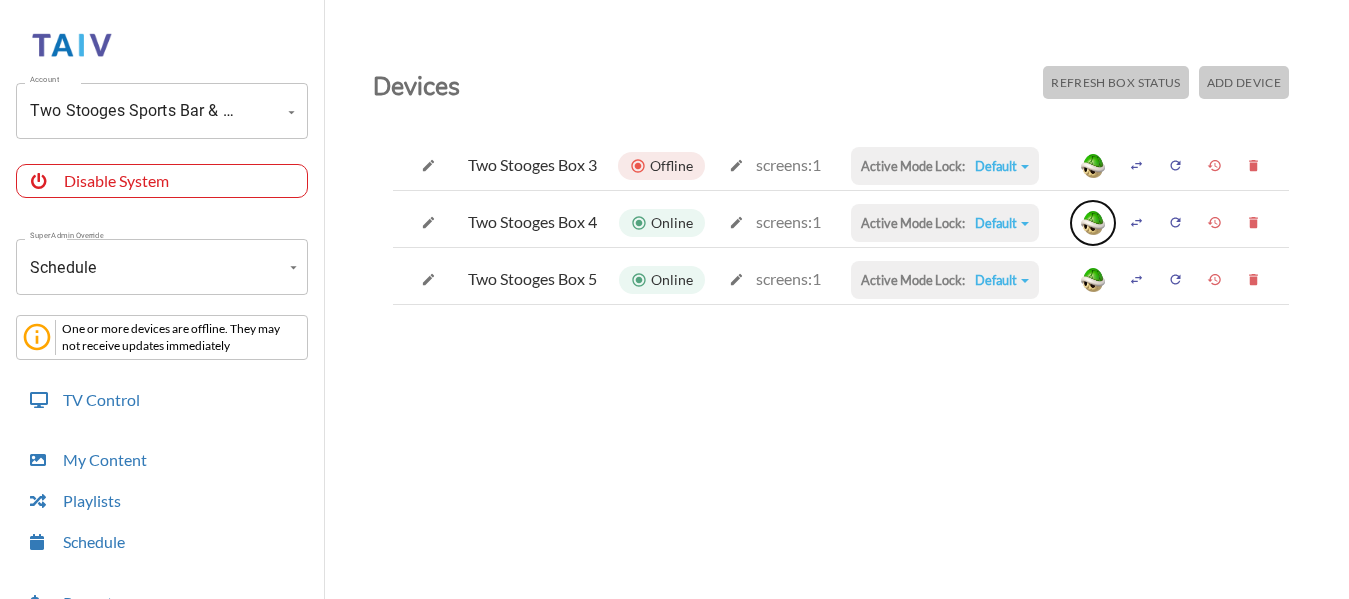 click at bounding box center [1093, 223] 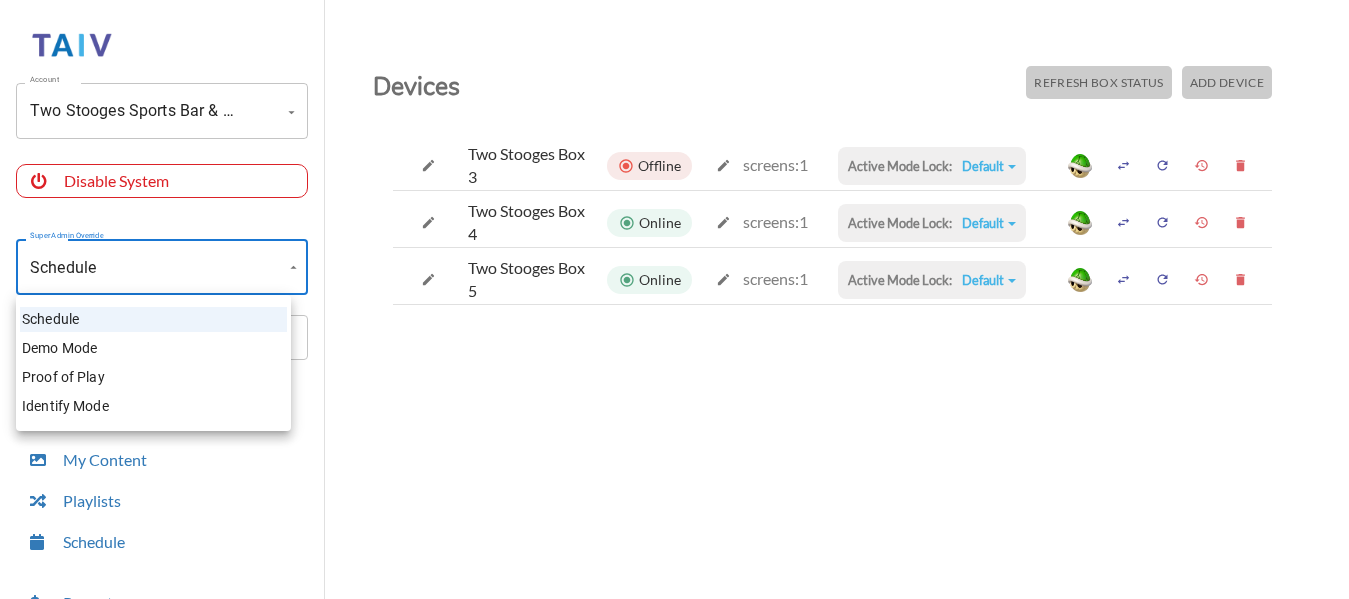 click on "Account Two Stooges Sports Bar & Grill (-OTiX9U_xxED0ccyz8ln) Account Disable System Super Admin Override Schedule Schedule Mode Mode One or more devices are offline. They may not receive updates immediately TV Control My Content Playlists Schedule Payouts Ad Preferences Devices Settings Super Admin Dashboard Ad Manager Log Out Devices Refresh Box Status Add Device Two Stooges Box 3 Offline screens:  1 Active Mode Lock:  Default   Default Commercial Replacement Digital Signage System Disabled Two Stooges Box 4 Online screens:  1 Active Mode Lock:  Default   Default Commercial Replacement Digital Signage System Disabled Two Stooges Box 5 Online screens:  1 Active Mode Lock:  Default   Default Commercial Replacement Digital Signage System Disabled Schedule Demo Mode Proof of Play Identify Mode" at bounding box center (674, 304) 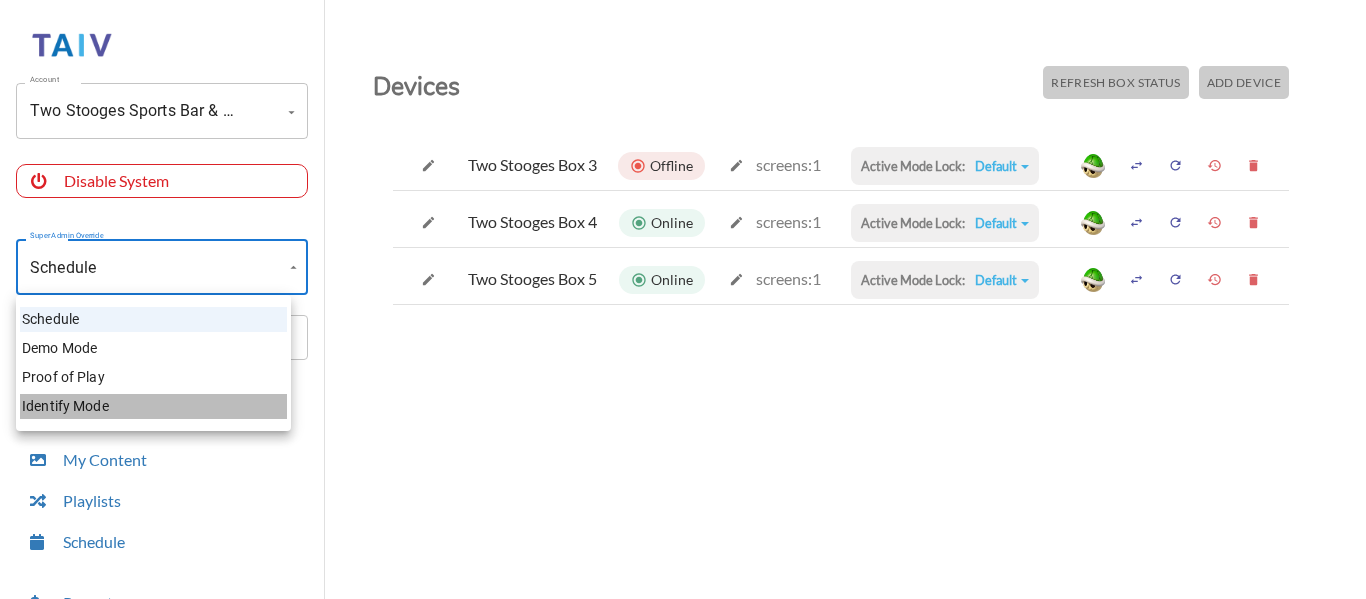 click on "Identify Mode" at bounding box center (153, 406) 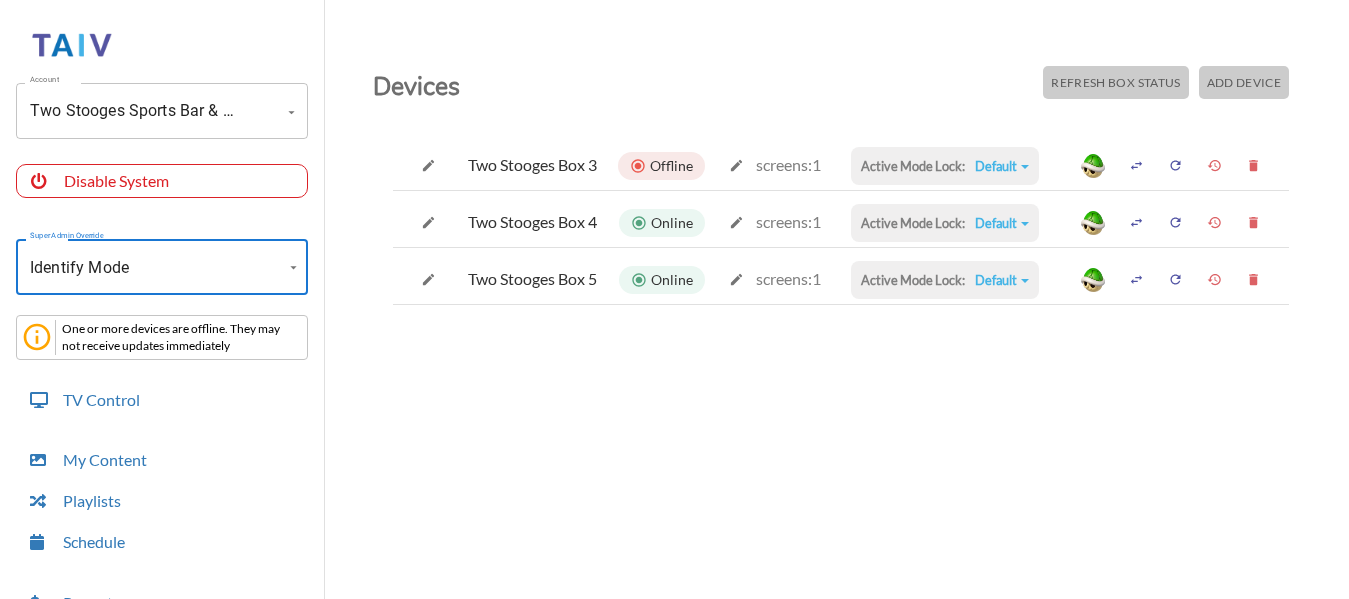 click on "Refresh Box Status" at bounding box center (1115, 82) 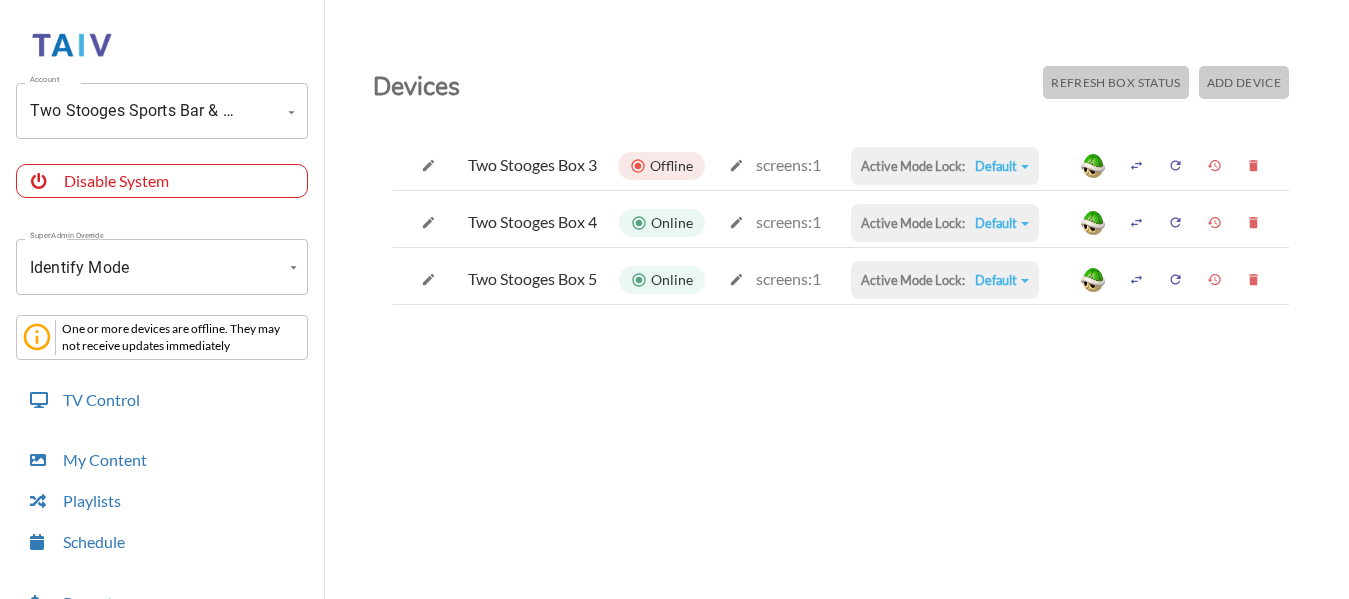 click at bounding box center (1175, 165) 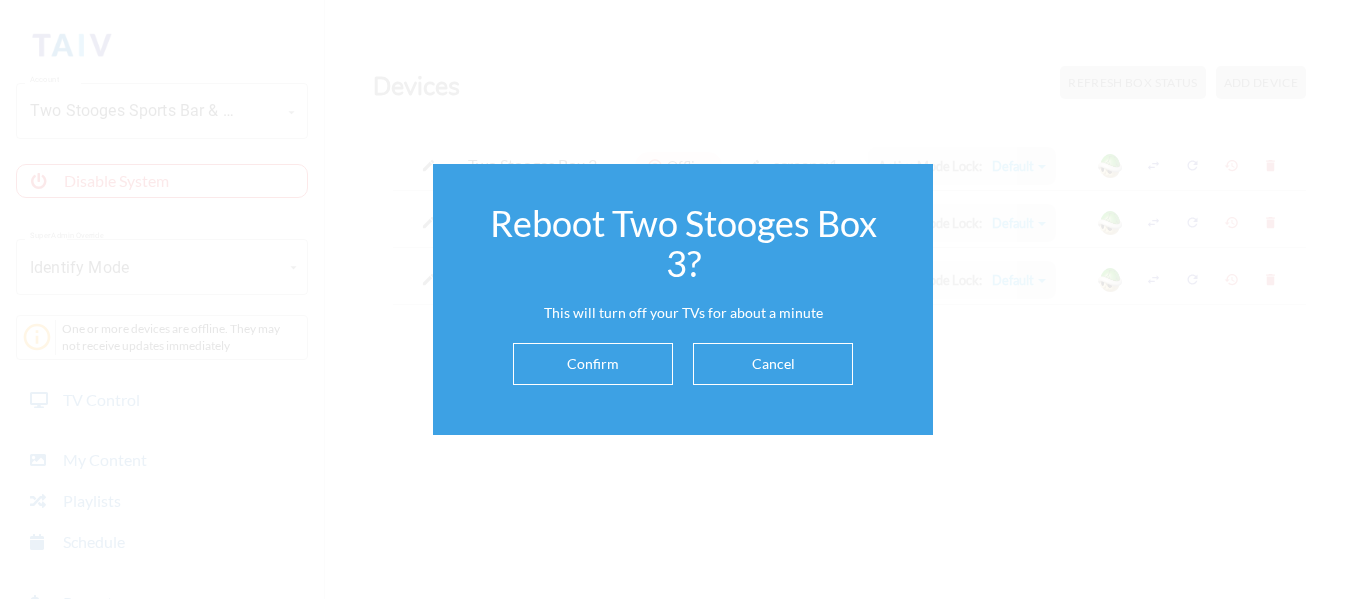 click on "Cancel" at bounding box center [773, 364] 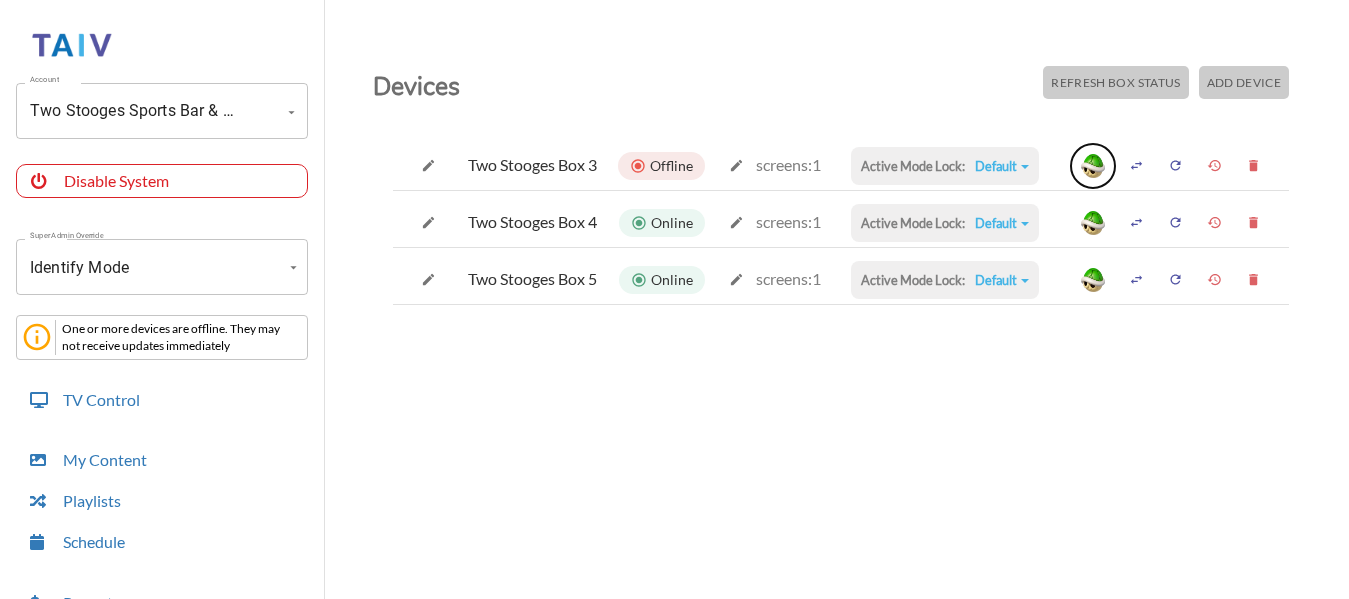 click at bounding box center (1093, 166) 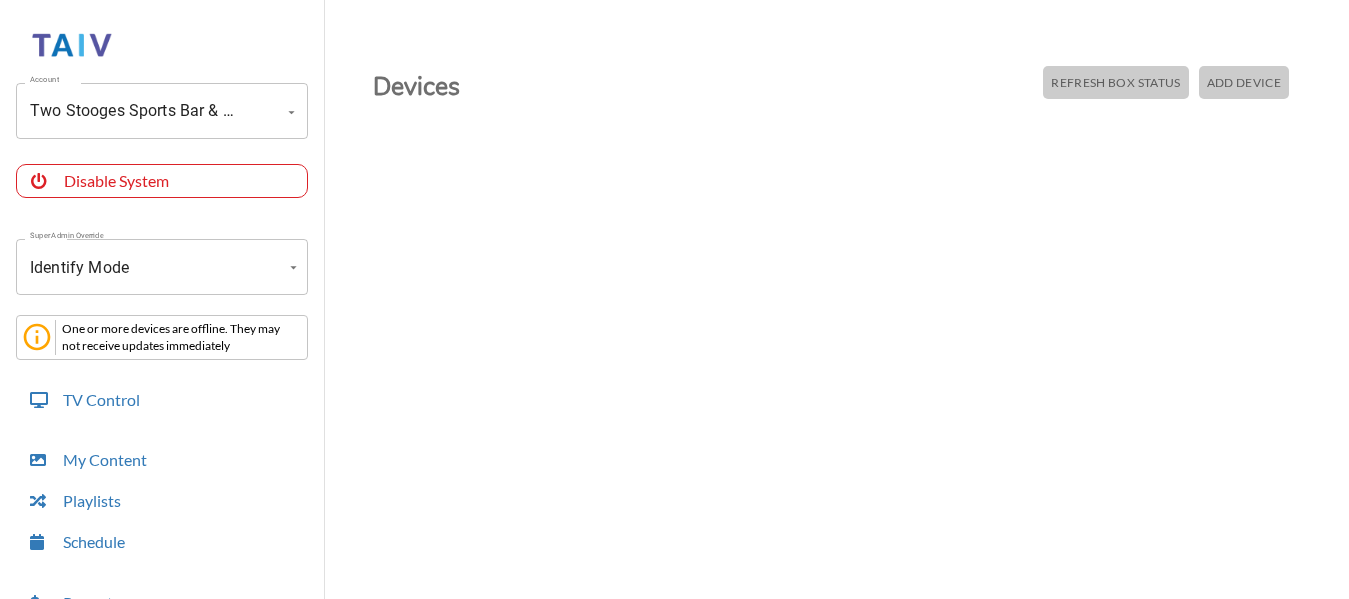 scroll, scrollTop: 0, scrollLeft: 0, axis: both 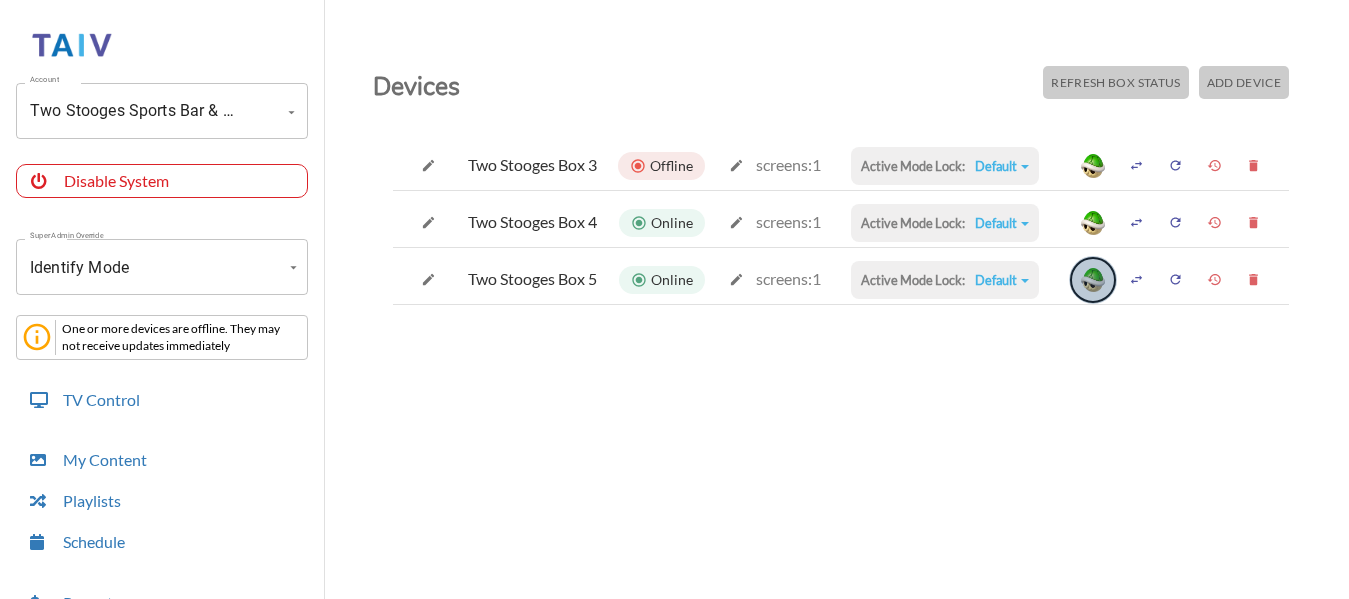 click at bounding box center [1093, 280] 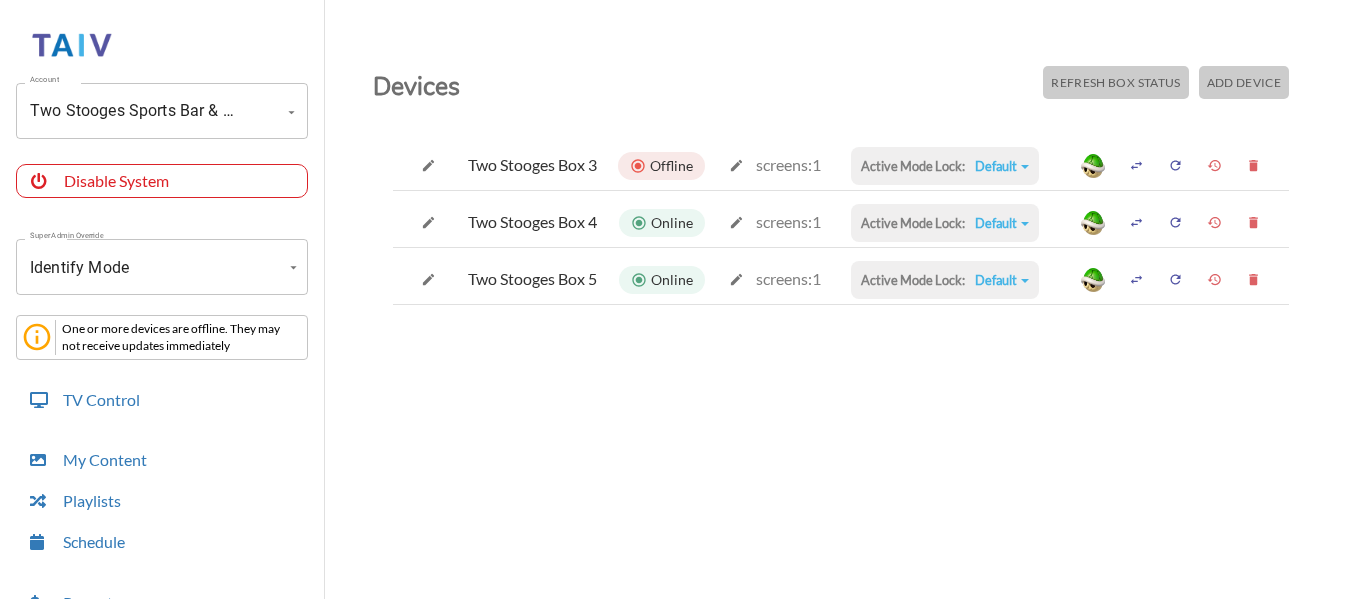 click on "Devices Refresh Box Status Add Device Two Stooges Box 3 Offline screens:  1 Active Mode Lock:  Default   Default Commercial Replacement Digital Signage System Disabled Two Stooges Box 4 Online screens:  1 Active Mode Lock:  Default   Default Commercial Replacement Digital Signage System Disabled Two Stooges Box 5 Online screens:  1 Active Mode Lock:  Default   Default Commercial Replacement Digital Signage System Disabled" at bounding box center (837, 304) 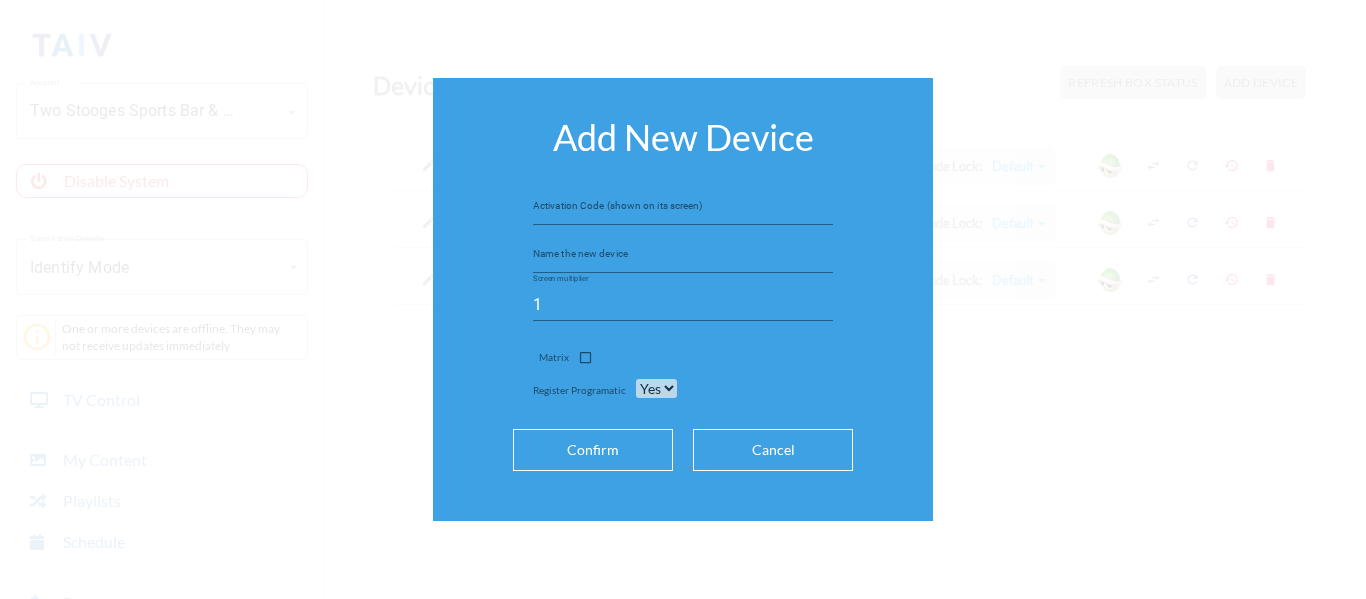 click at bounding box center [683, 209] 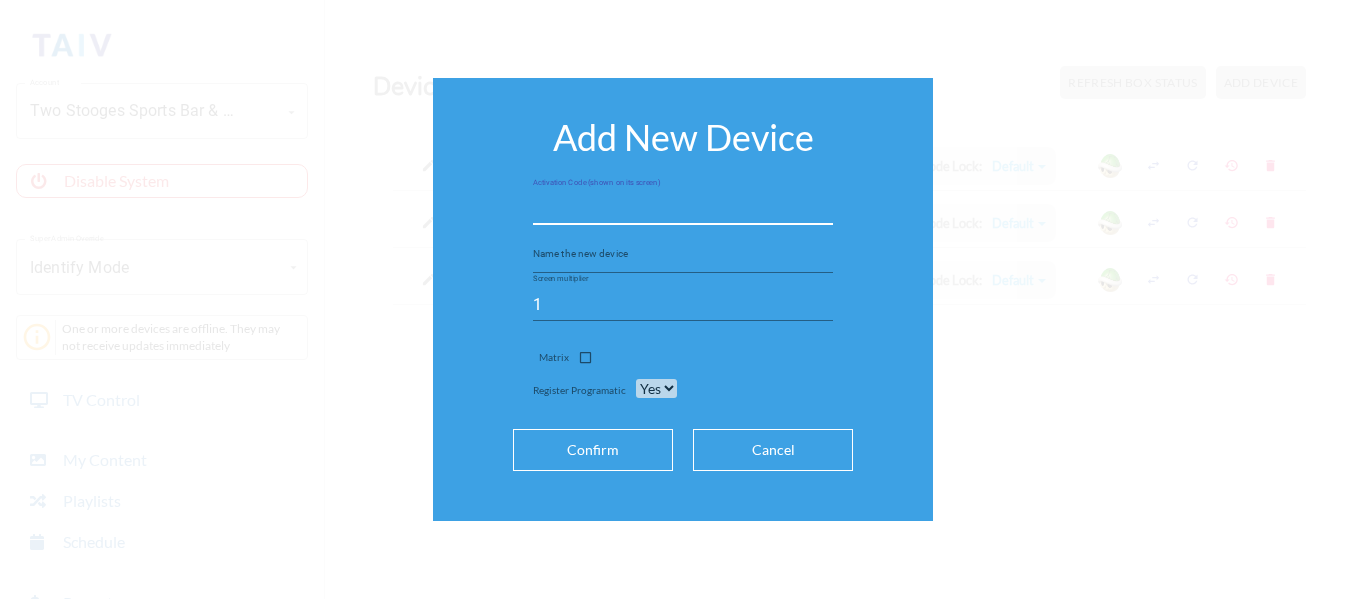 drag, startPoint x: 620, startPoint y: 197, endPoint x: 595, endPoint y: 197, distance: 25 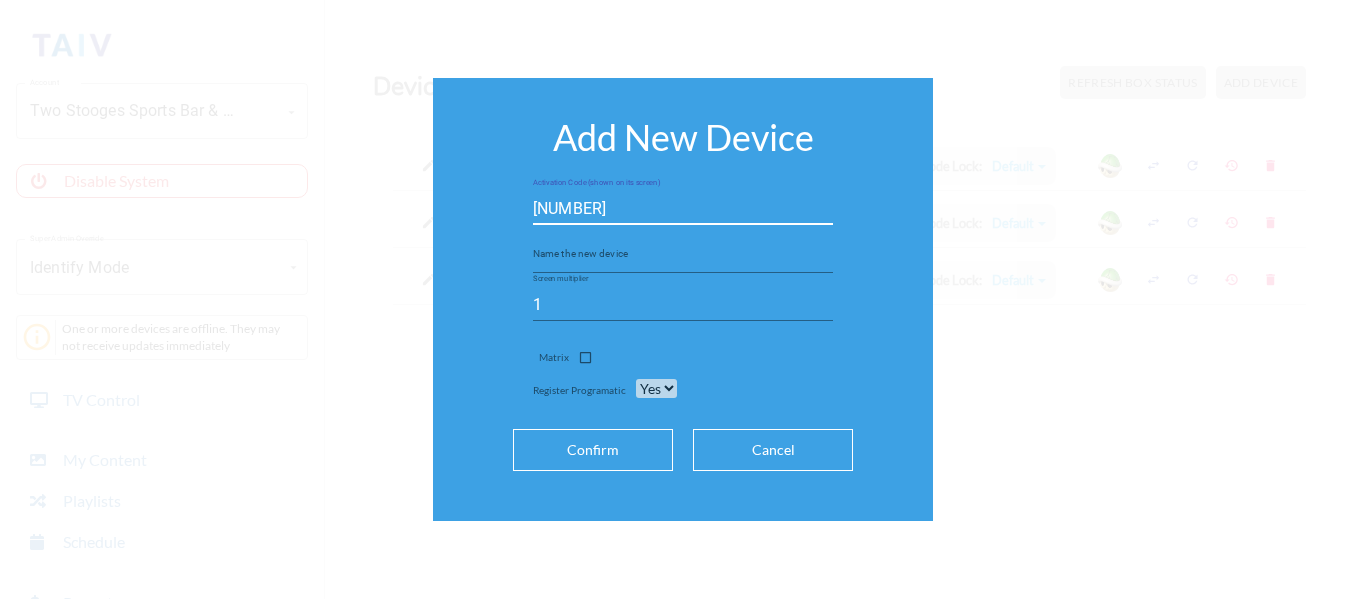 type on "738791" 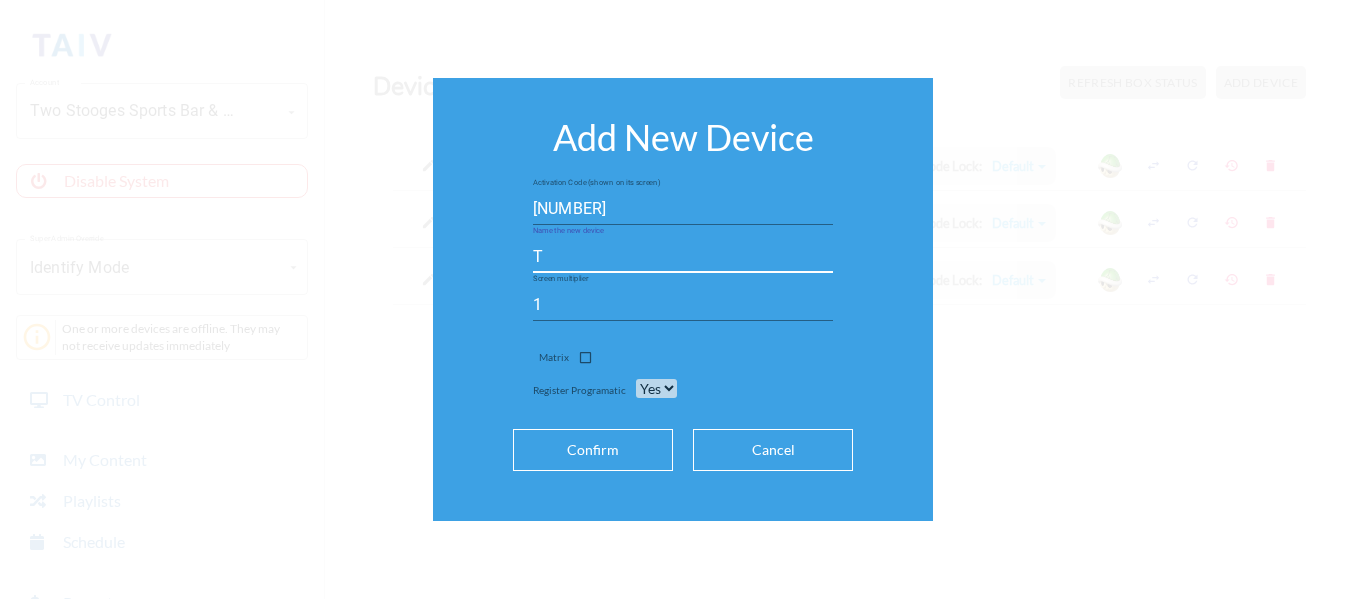 click on "T" at bounding box center [683, 257] 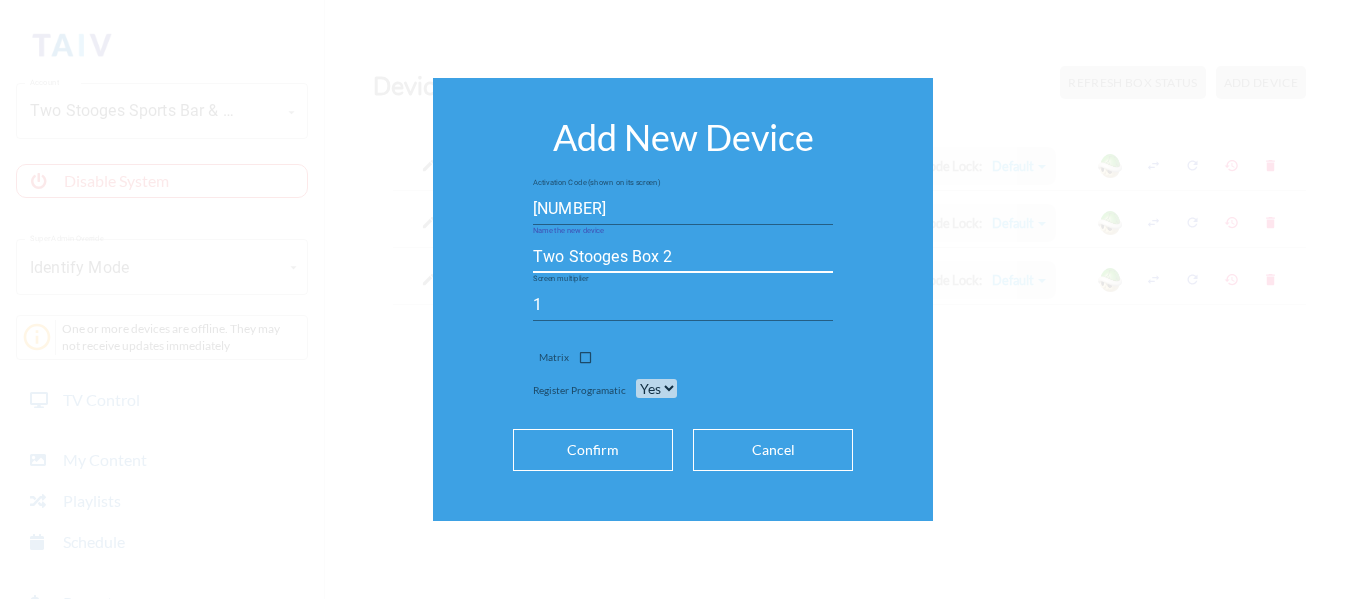 type on "Two Stooges Box 2" 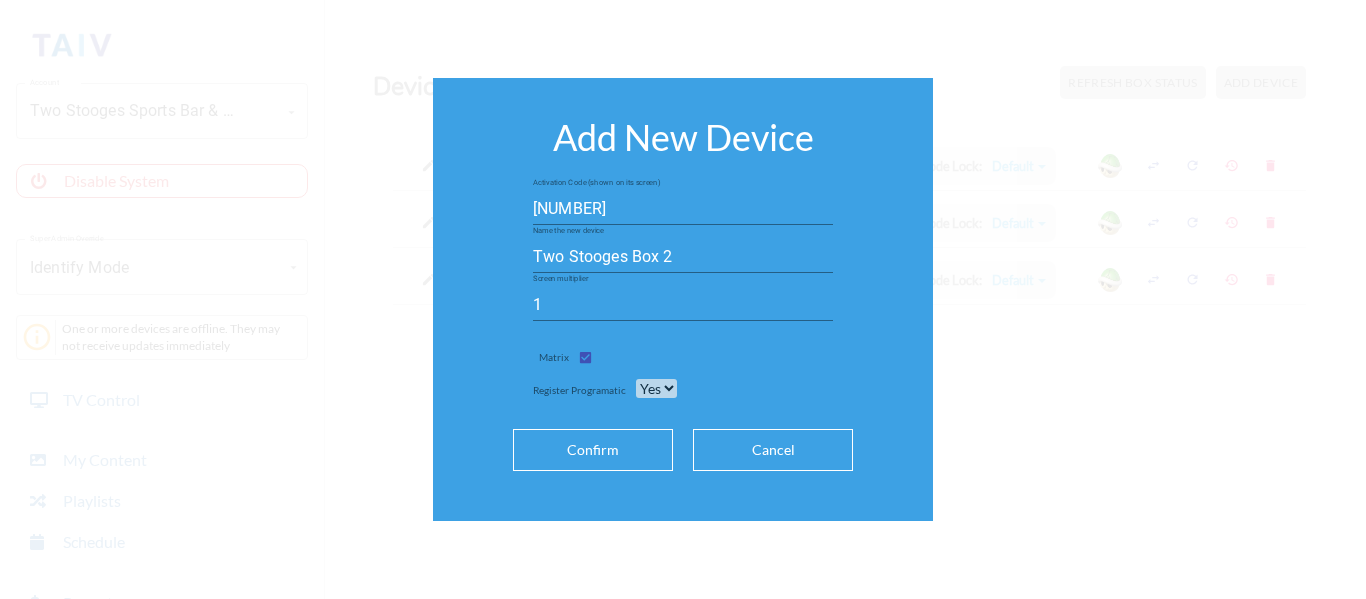 click on "Confirm" at bounding box center [593, 450] 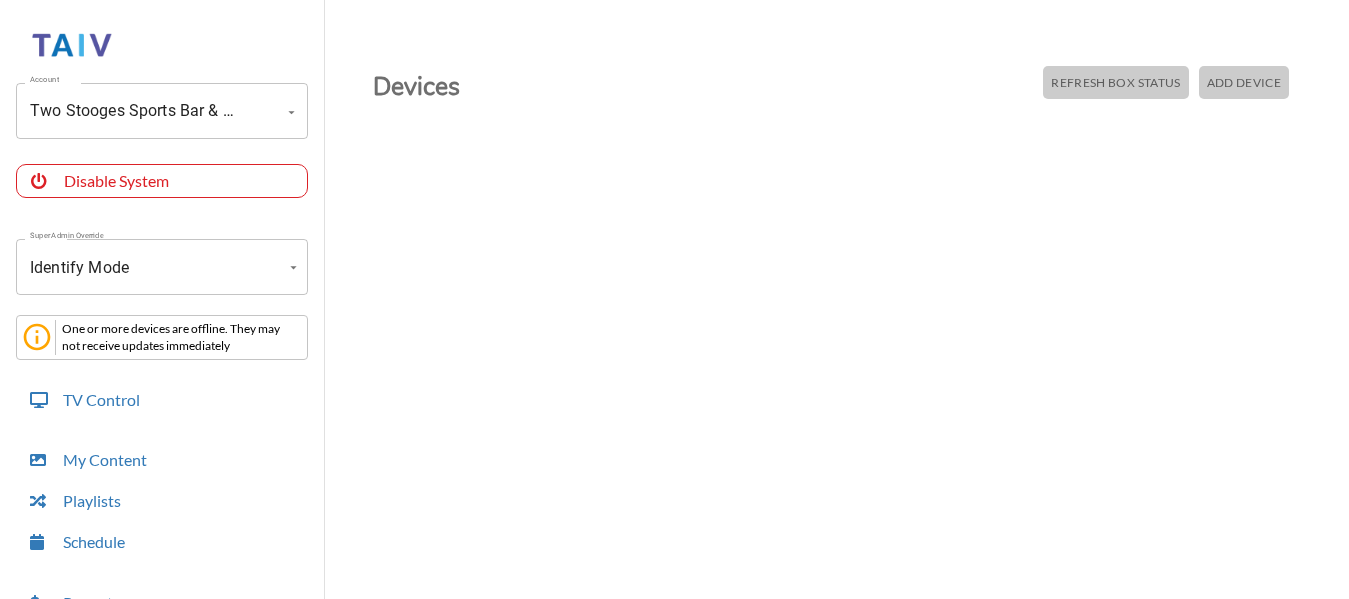 scroll, scrollTop: 0, scrollLeft: 0, axis: both 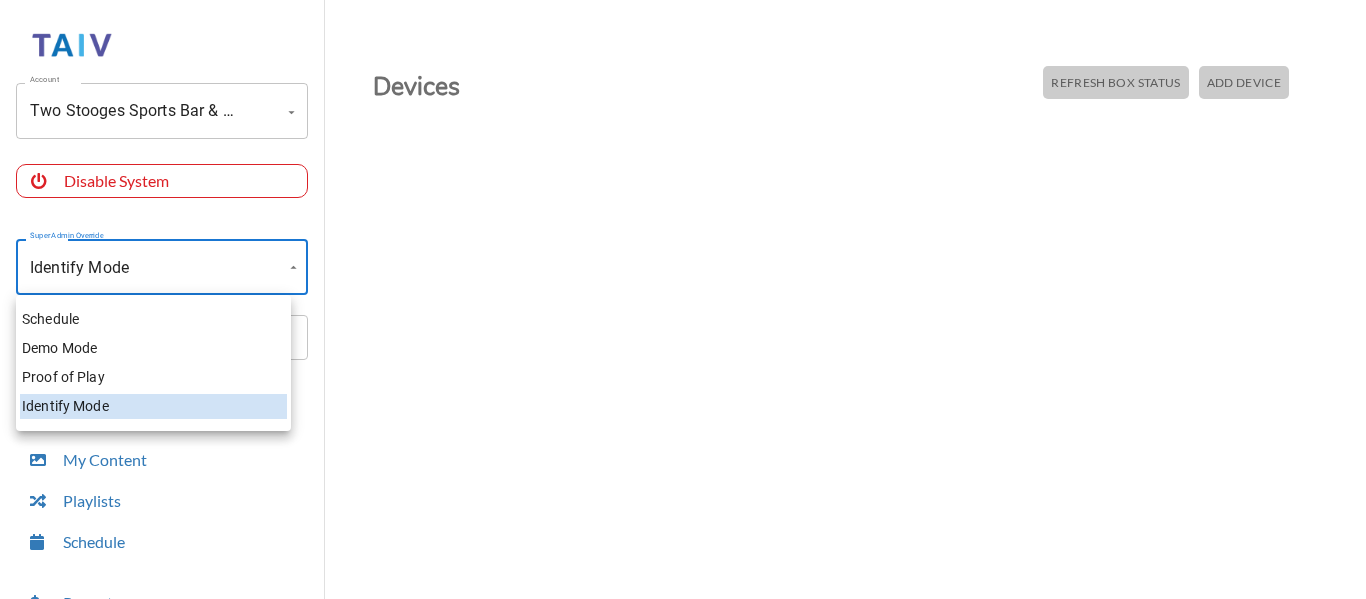 click on "Account [NAME] Sports Bar & Grill (-OTiX9U_xxED0ccyz8ln) Account Disable System Super Admin Override Identify Mode Identify Mode Mode One or more devices are offline. They may not receive updates immediately TV Control My Content Playlists Schedule Payouts Ad Preferences Devices Settings Super Admin Dashboard Ad Manager Log Out Devices Refresh Box Status Add Device Schedule Demo Mode Proof of Play Identify Mode" at bounding box center (683, 304) 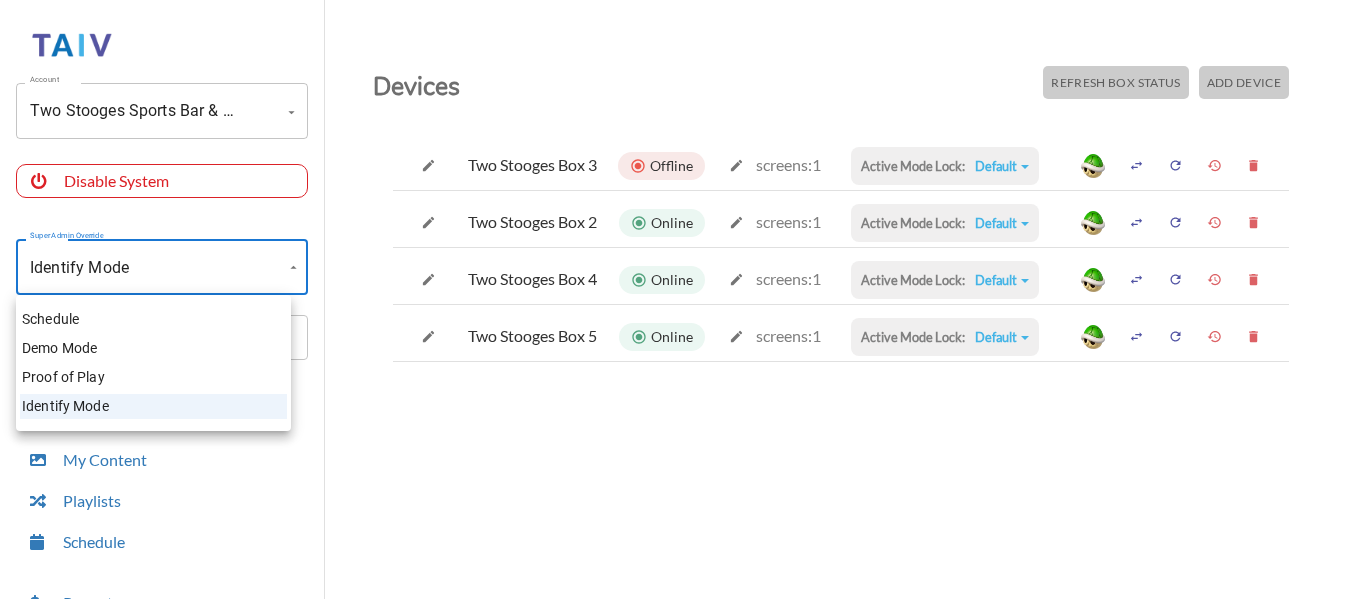 click at bounding box center (683, 299) 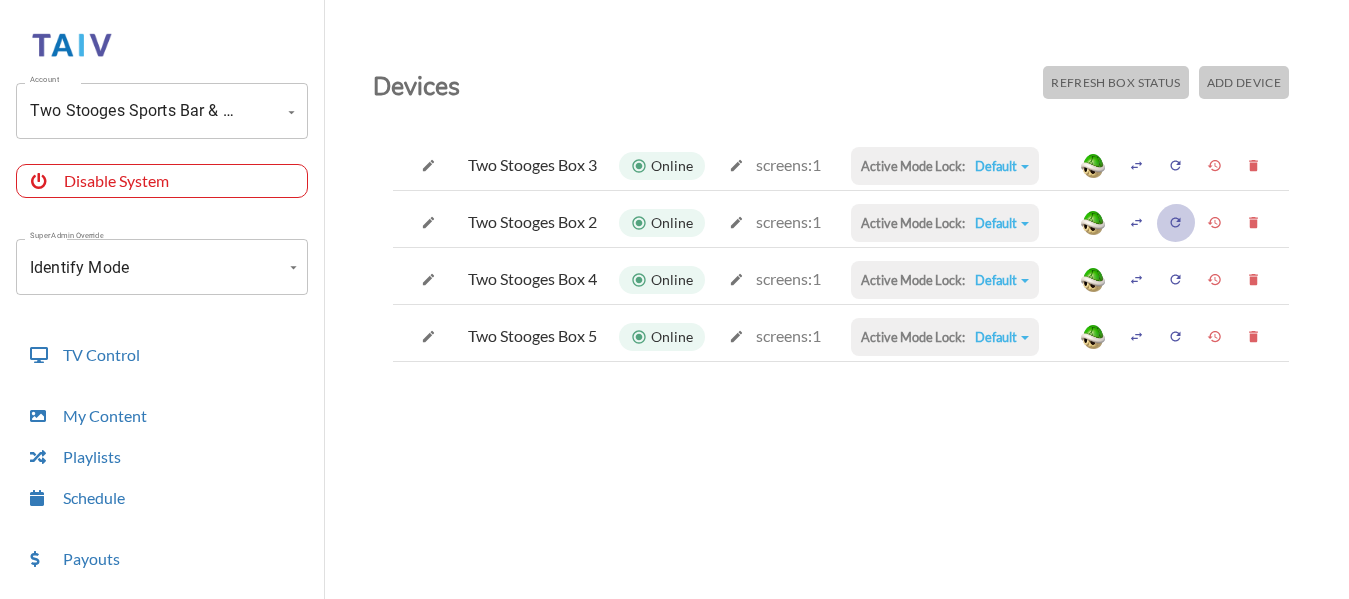 click at bounding box center (1175, 165) 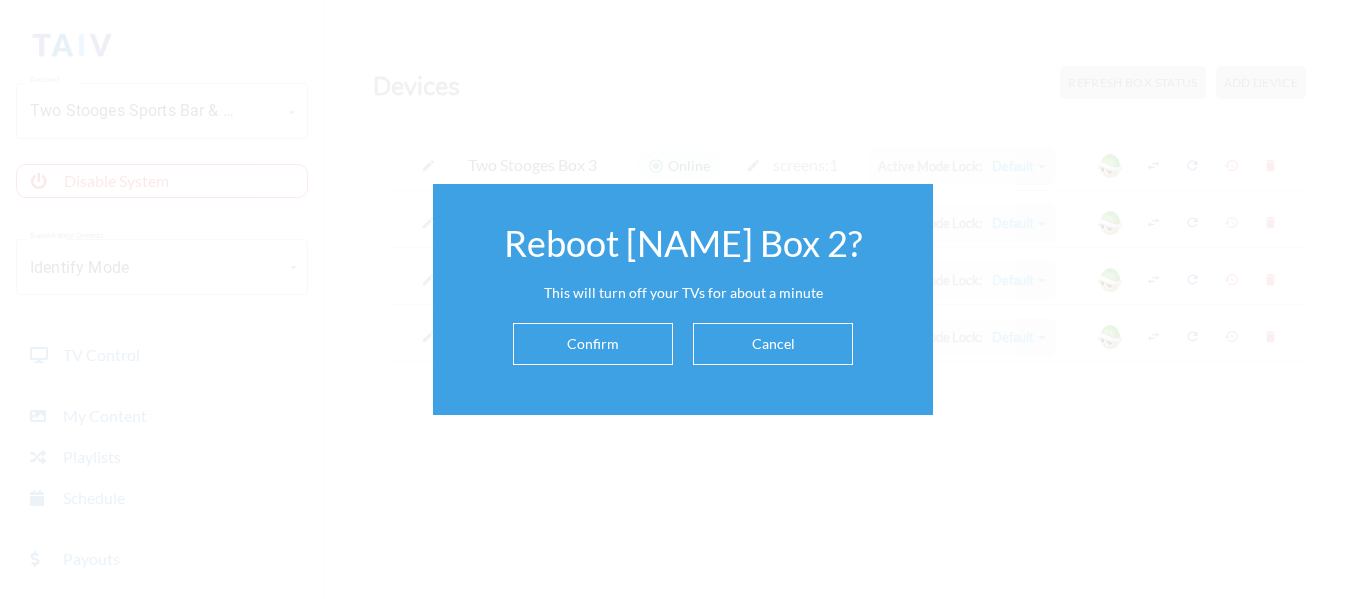 click on "Confirm" at bounding box center [593, 344] 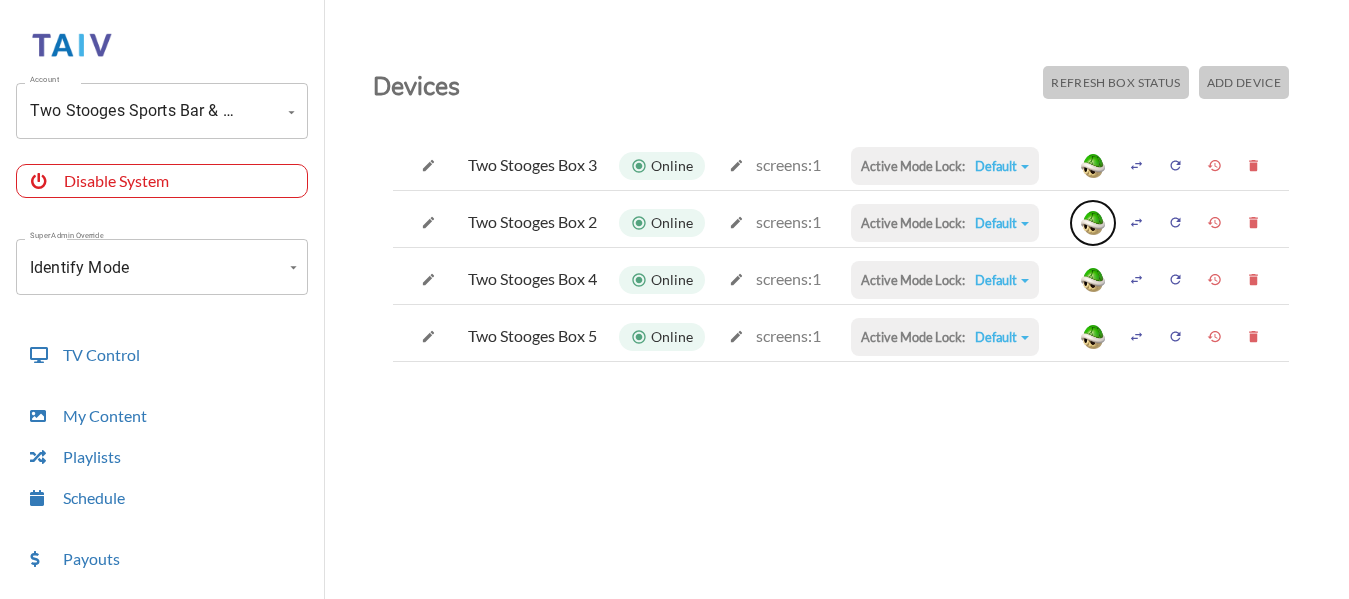 click at bounding box center (1093, 223) 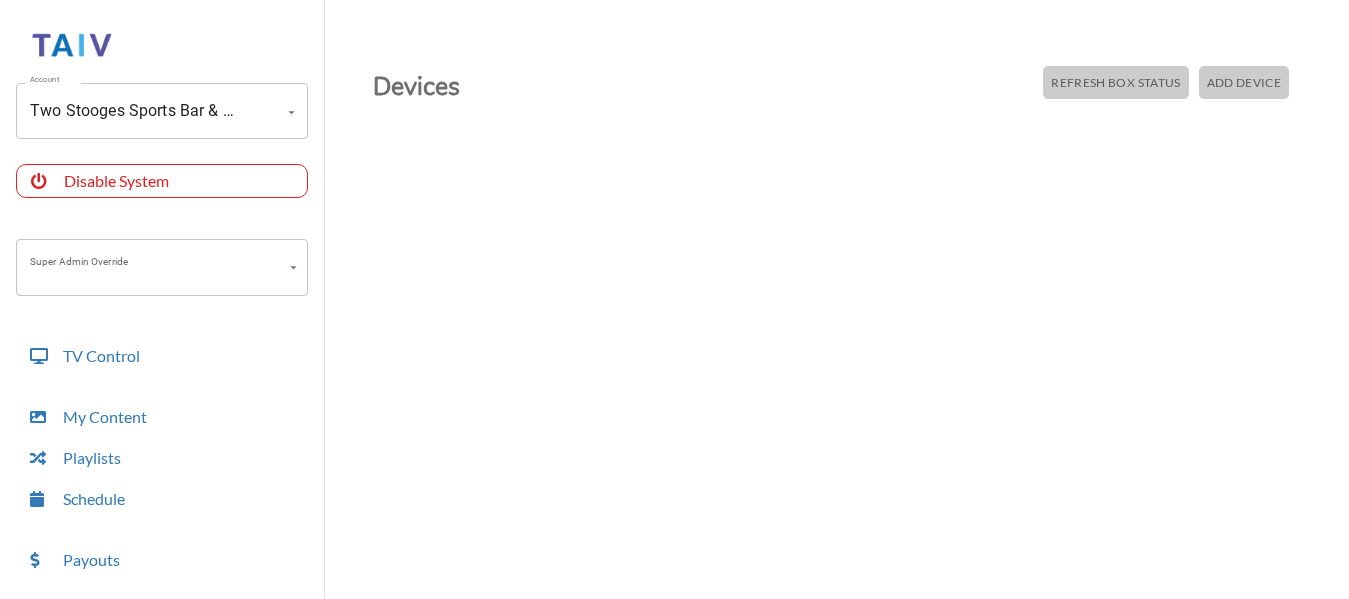 scroll, scrollTop: 0, scrollLeft: 0, axis: both 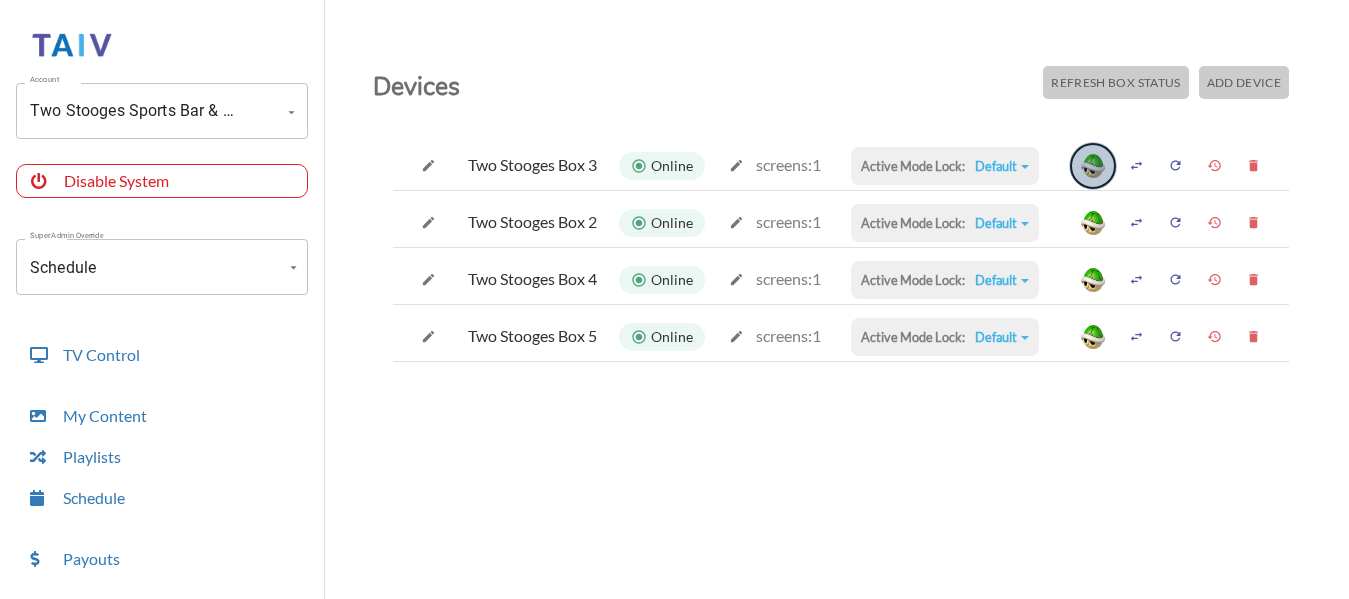 click at bounding box center [1093, 166] 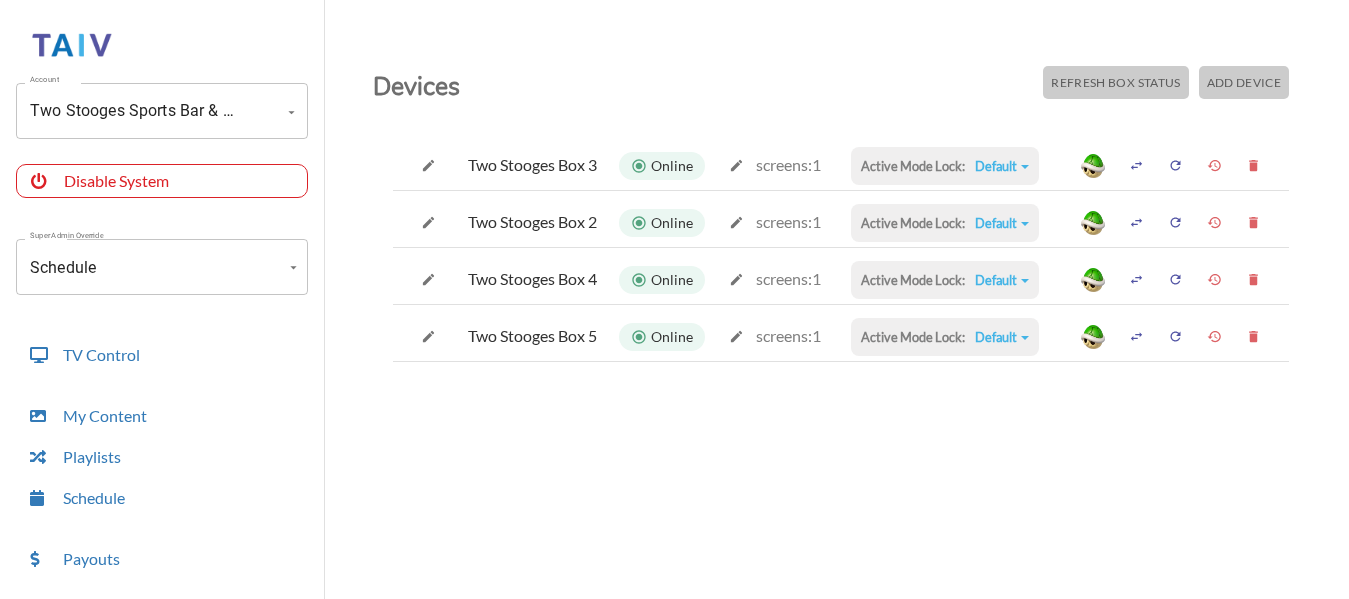 click on "Add Device" at bounding box center (1115, 82) 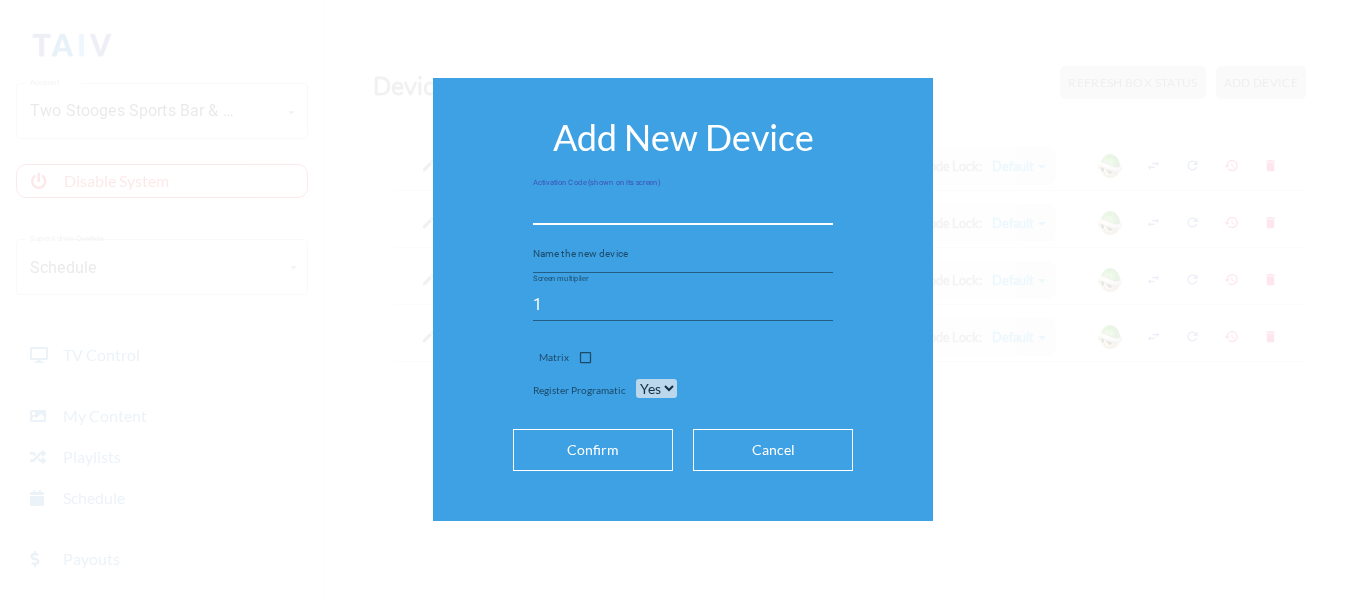 click at bounding box center [683, 209] 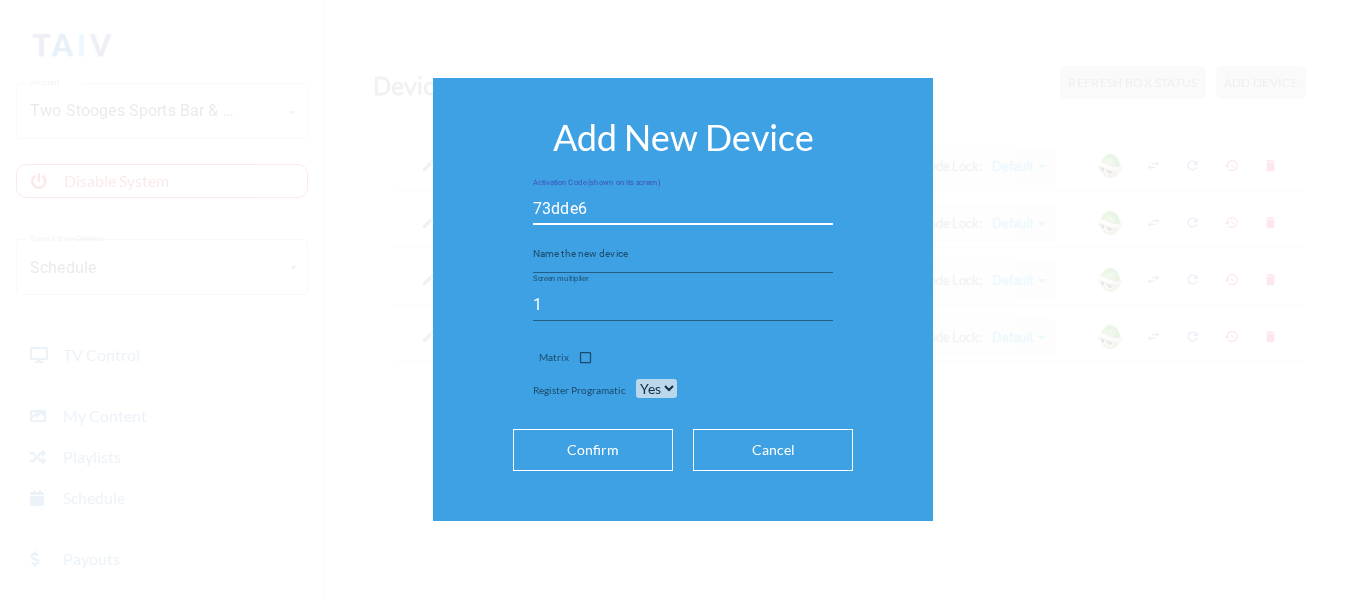 type on "73dde6" 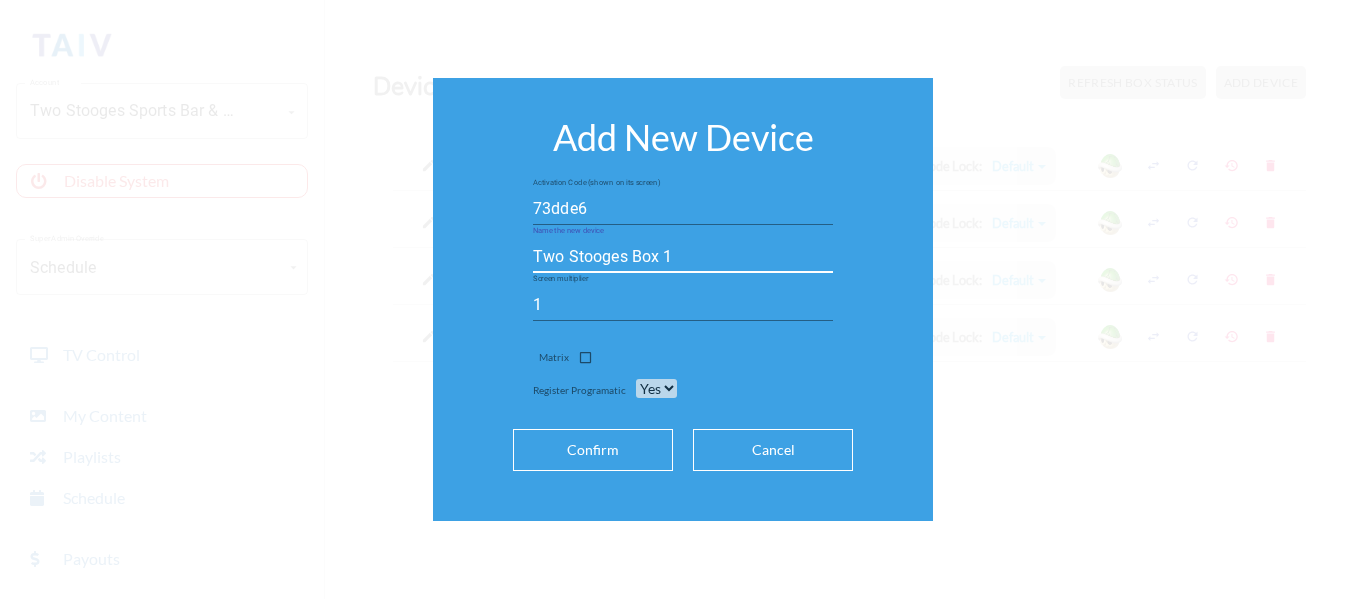 type on "Two Stooges Box 1" 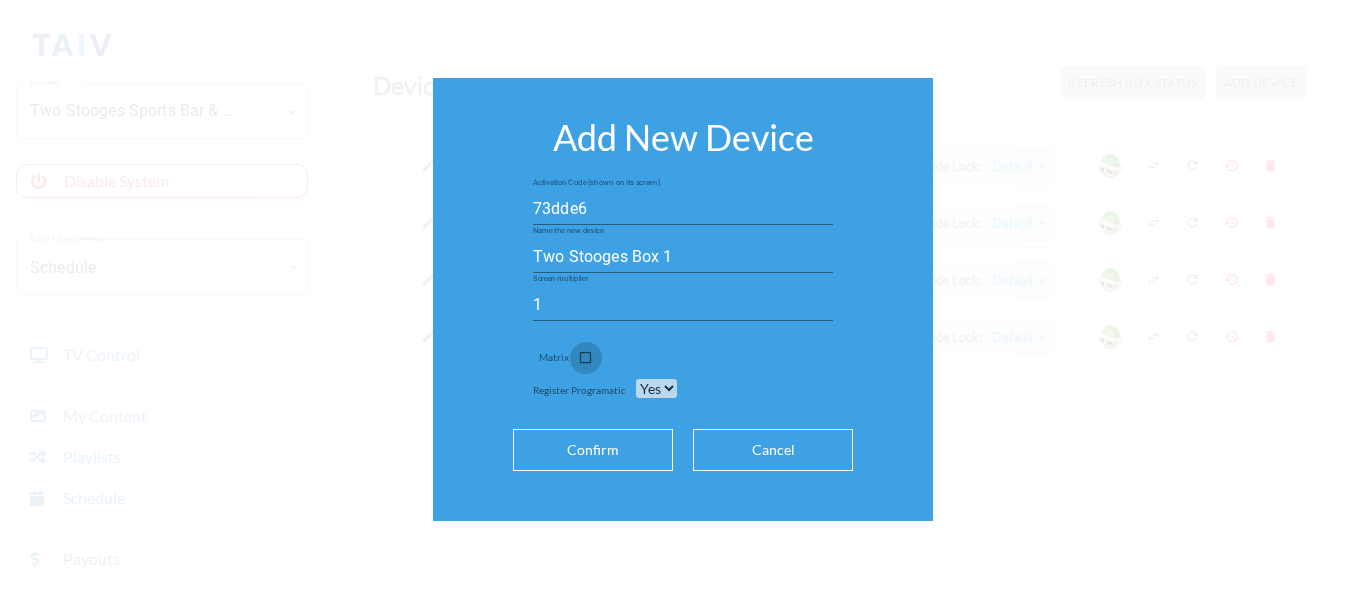 click at bounding box center (585, 361) 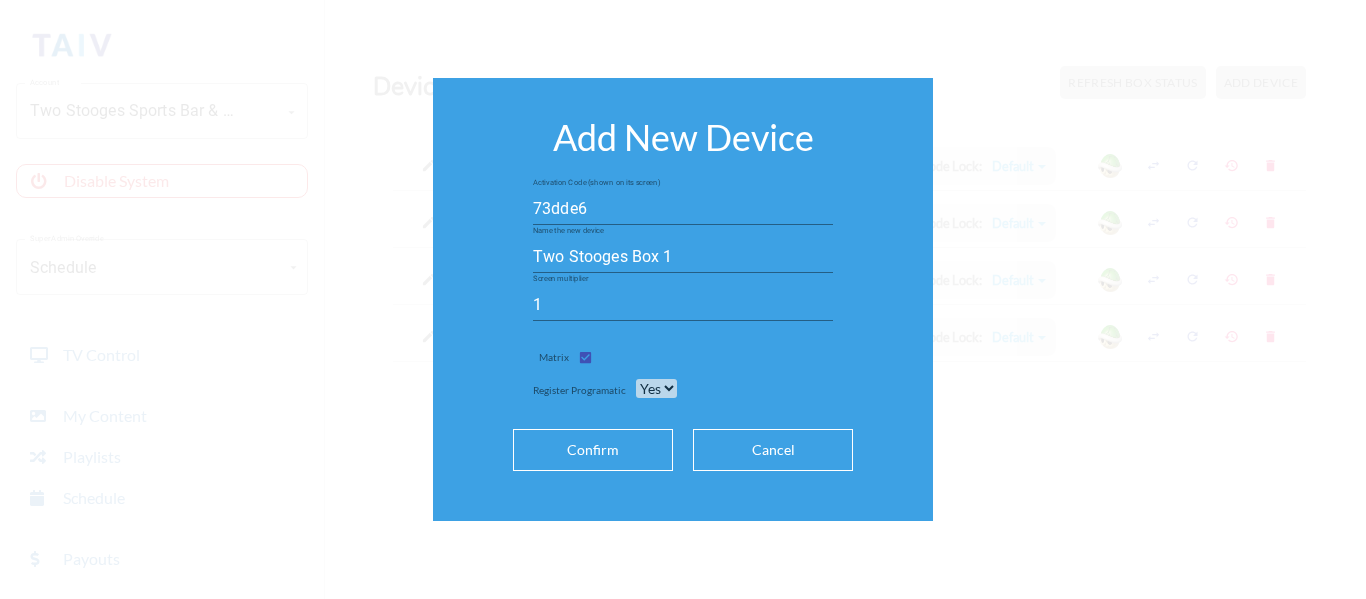 click on "Confirm" at bounding box center [593, 450] 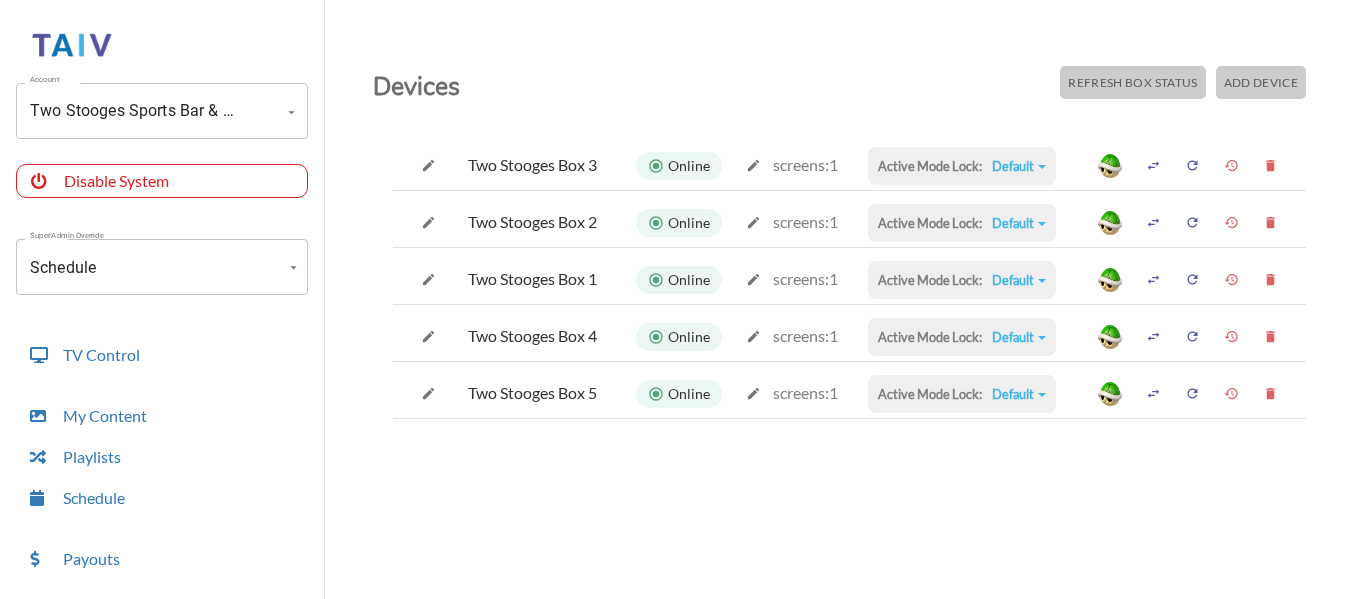 click on "Account Two Stooges Sports Bar & Grill (-OTiX9U_xxED0ccyz8ln) Account Disable System Super Admin Override Schedule Schedule Mode Mode TV Control My Content Playlists Schedule Payouts Ad Preferences Devices Settings Super Admin Dashboard Ad Manager Log Out Devices Refresh Box Status Add Device Two Stooges Box 3 Online screens:  1 Active Mode Lock:  Default   Default Commercial Replacement Digital Signage System Disabled Two Stooges Box 2 Online screens:  1 Active Mode Lock:  Default   Default Commercial Replacement Digital Signage System Disabled Two Stooges Box 1 Online screens:  1 Active Mode Lock:  Default   Default Commercial Replacement Digital Signage System Disabled Two Stooges Box 4 Online screens:  1 Active Mode Lock:  Default   Default Commercial Replacement Digital Signage System Disabled Two Stooges Box 5 Online screens:  1 Active Mode Lock:  Default   Default Commercial Replacement Digital Signage System Disabled" at bounding box center [683, 304] 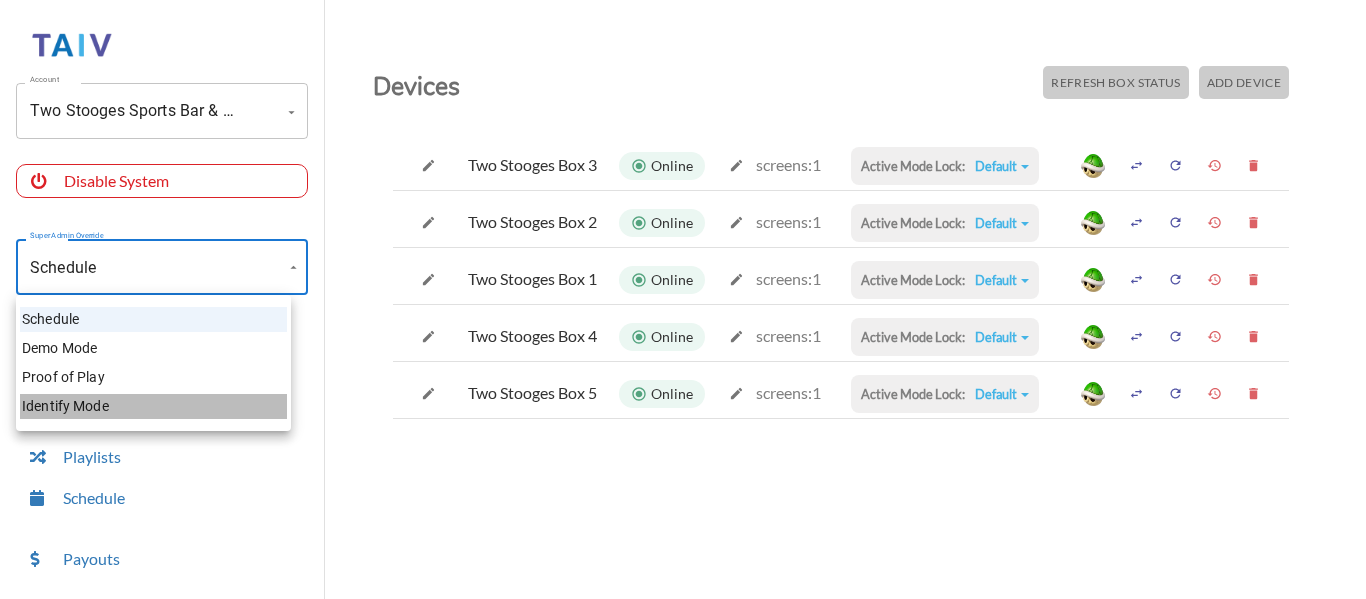 click on "Identify Mode" at bounding box center [153, 406] 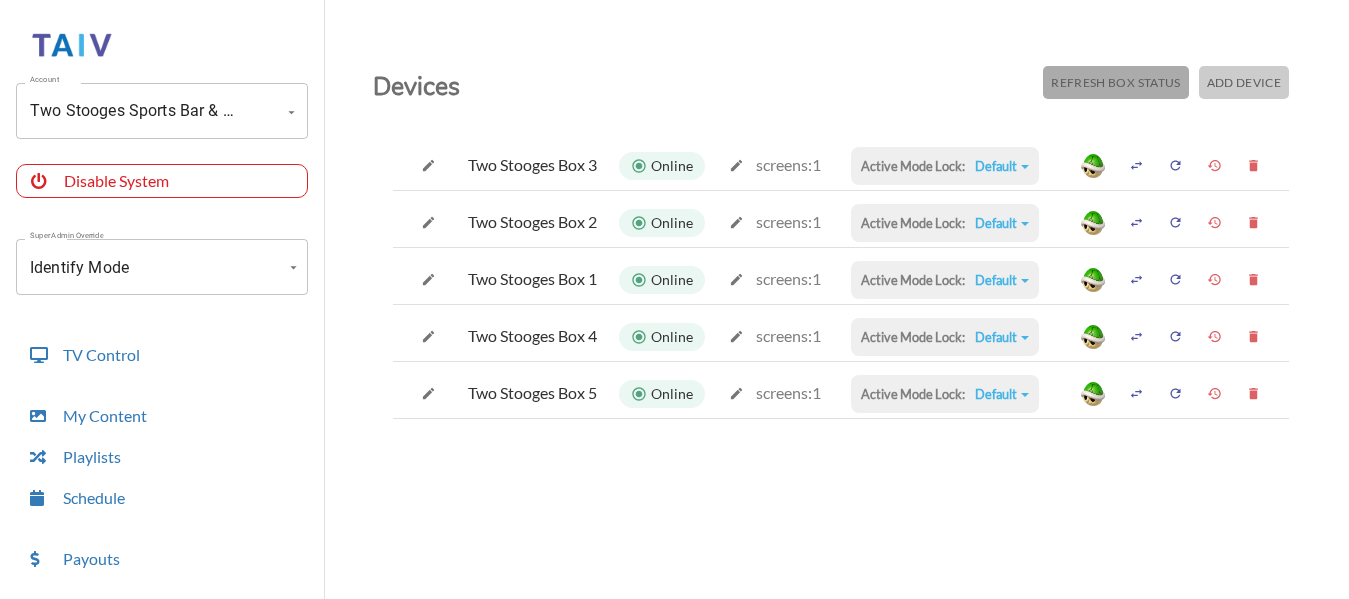 click on "Refresh Box Status" at bounding box center (1115, 82) 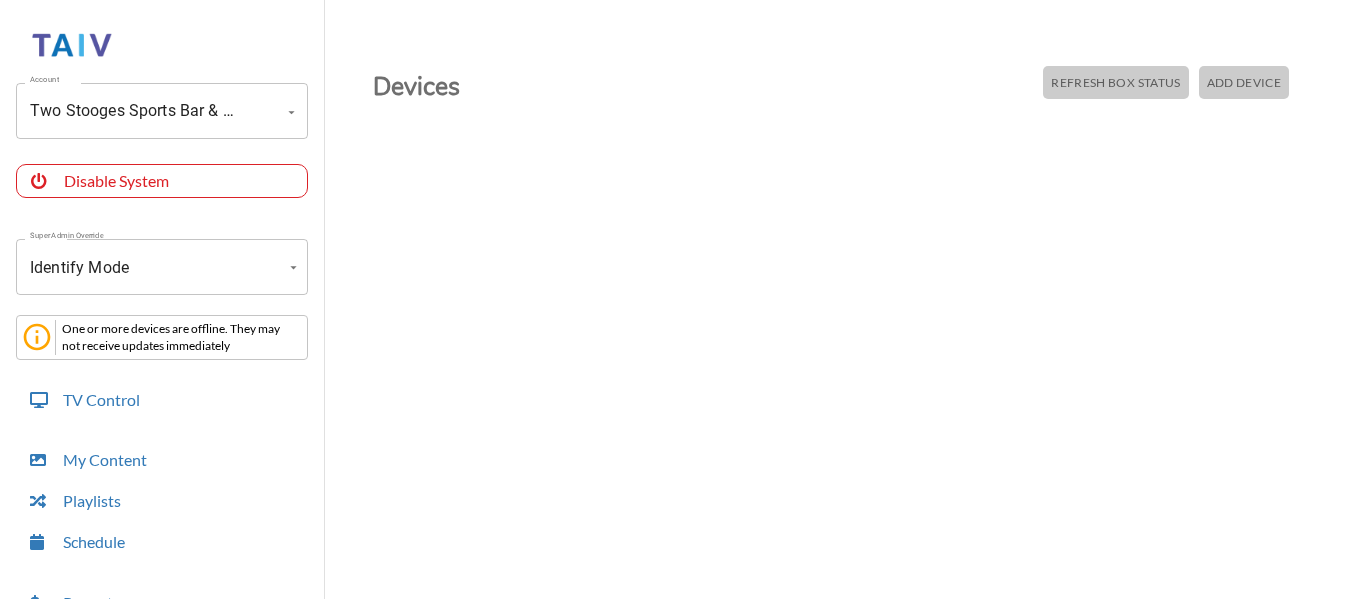 scroll, scrollTop: 0, scrollLeft: 0, axis: both 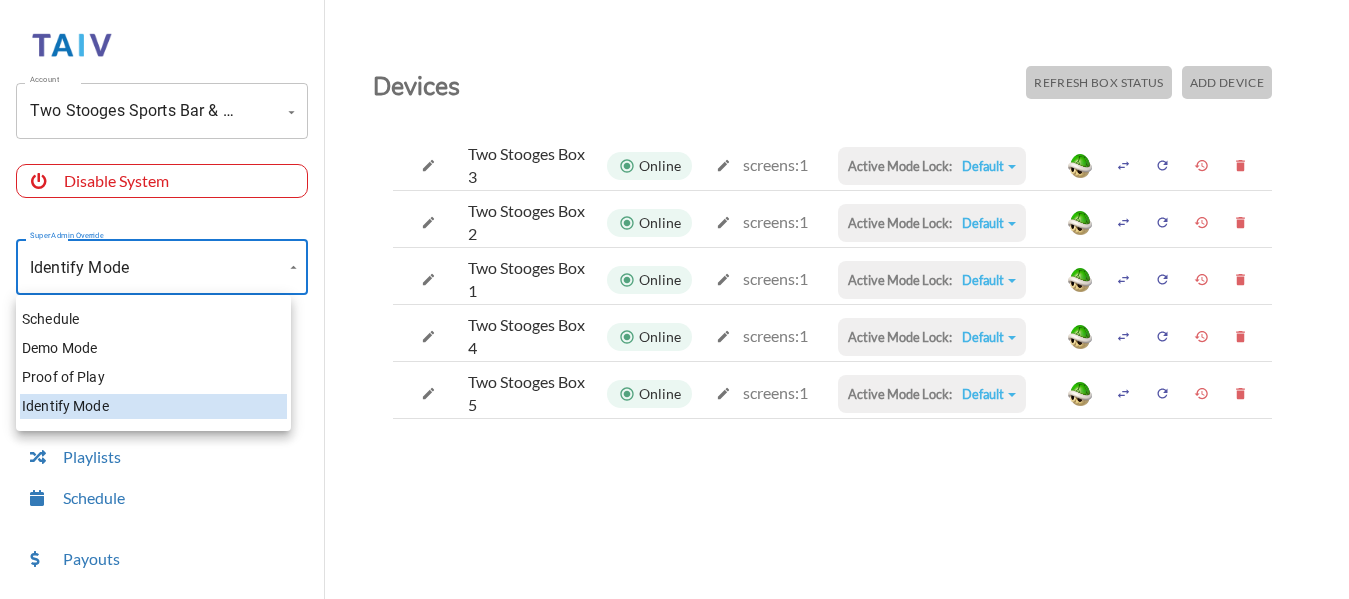 click on "Account Two Stooges Sports Bar & Grill (-OTiX9U_xxED0ccyz8ln) Account Disable System Super Admin Override Identify Mode Identify Mode Mode TV Control My Content Playlists Schedule Payouts Ad Preferences Devices Settings Super Admin Dashboard Ad Manager Log Out Devices Refresh Box Status Add Device Two Stooges Box 3 Online screens:  1 Active Mode Lock:  Default   Default Commercial Replacement Digital Signage System Disabled Two Stooges Box 2 Online screens:  1 Active Mode Lock:  Default   Default Commercial Replacement Digital Signage System Disabled Two Stooges Box 1 Online screens:  1 Active Mode Lock:  Default   Default Commercial Replacement Digital Signage System Disabled Two Stooges Box 4 Online screens:  1 Active Mode Lock:  Default   Default Commercial Replacement Digital Signage System Disabled Two Stooges Box 5 Online screens:  1 Active Mode Lock:  Default   Default Commercial Replacement Digital Signage System Disabled Schedule Demo Mode Proof of Play Identify Mode" at bounding box center [674, 304] 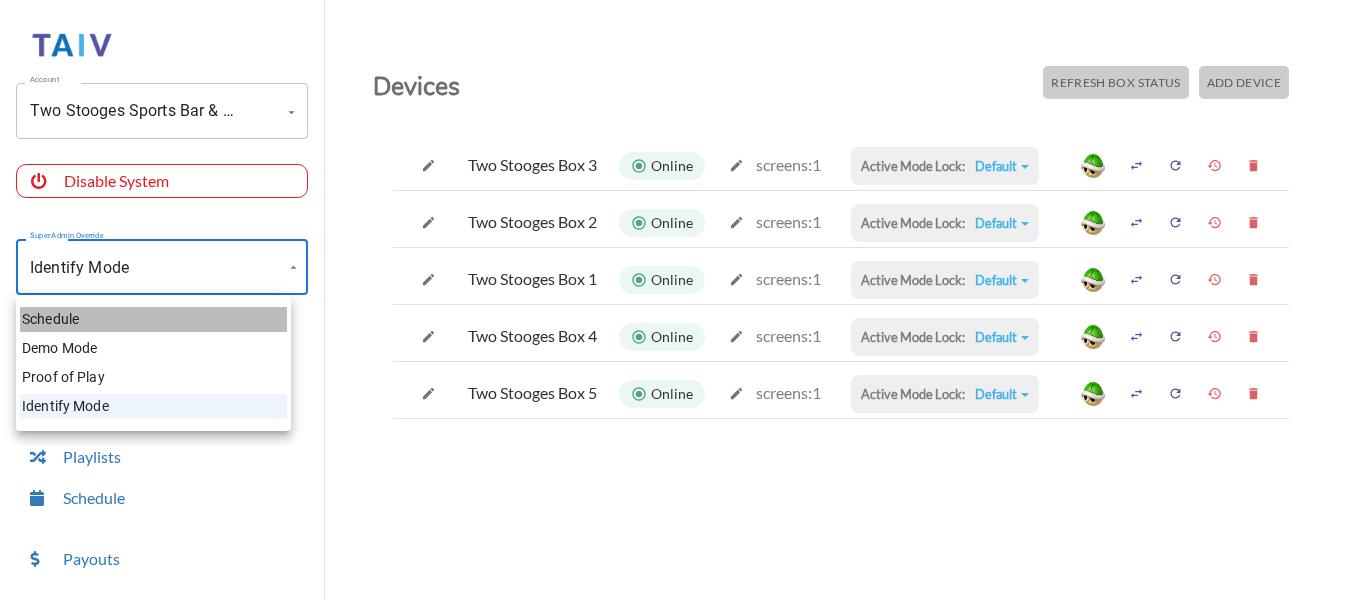 click on "Schedule" at bounding box center (153, 319) 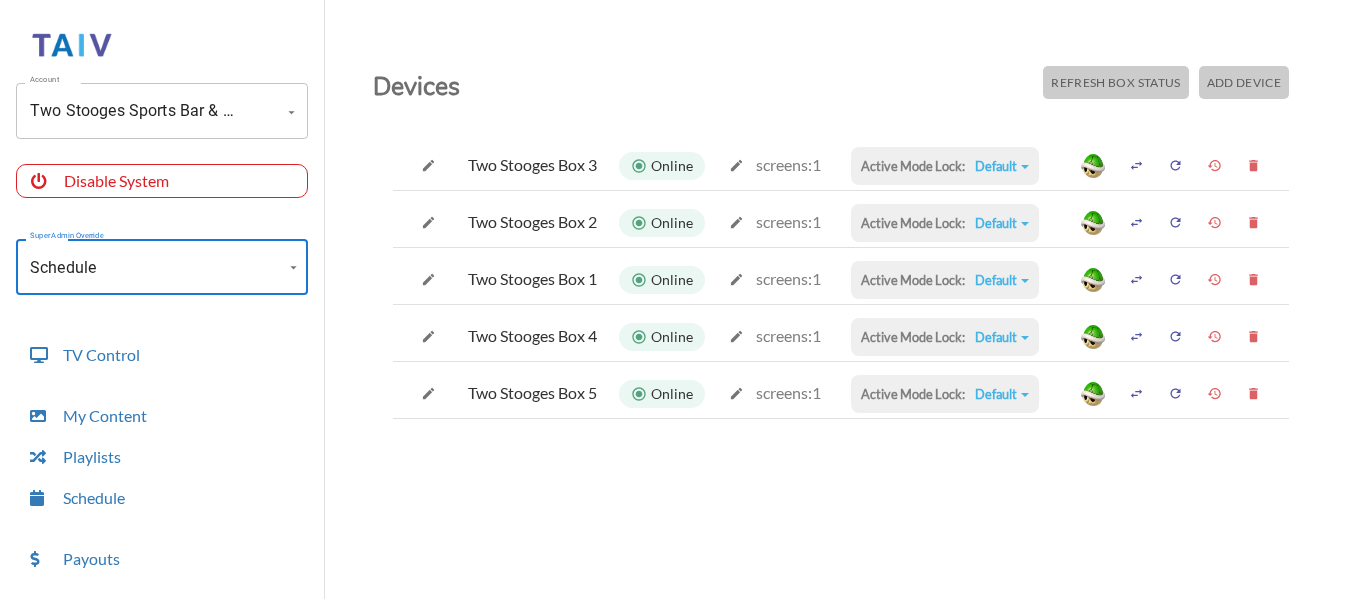 click at bounding box center [1175, 165] 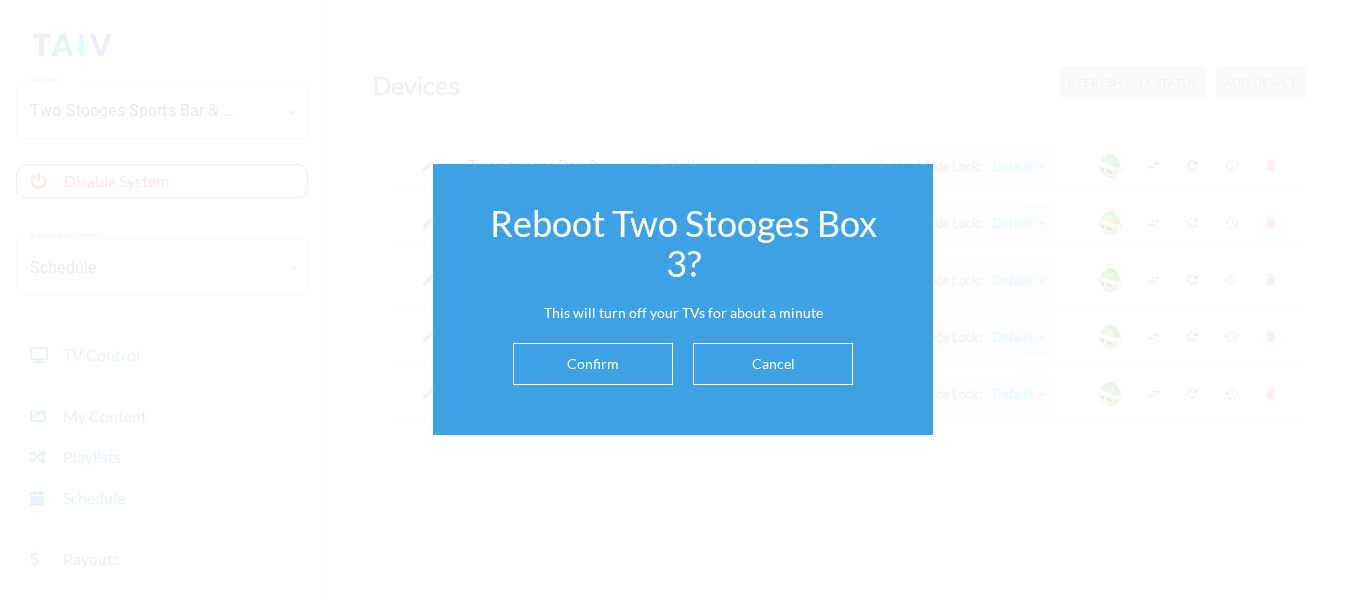 click on "Confirm" at bounding box center [593, 364] 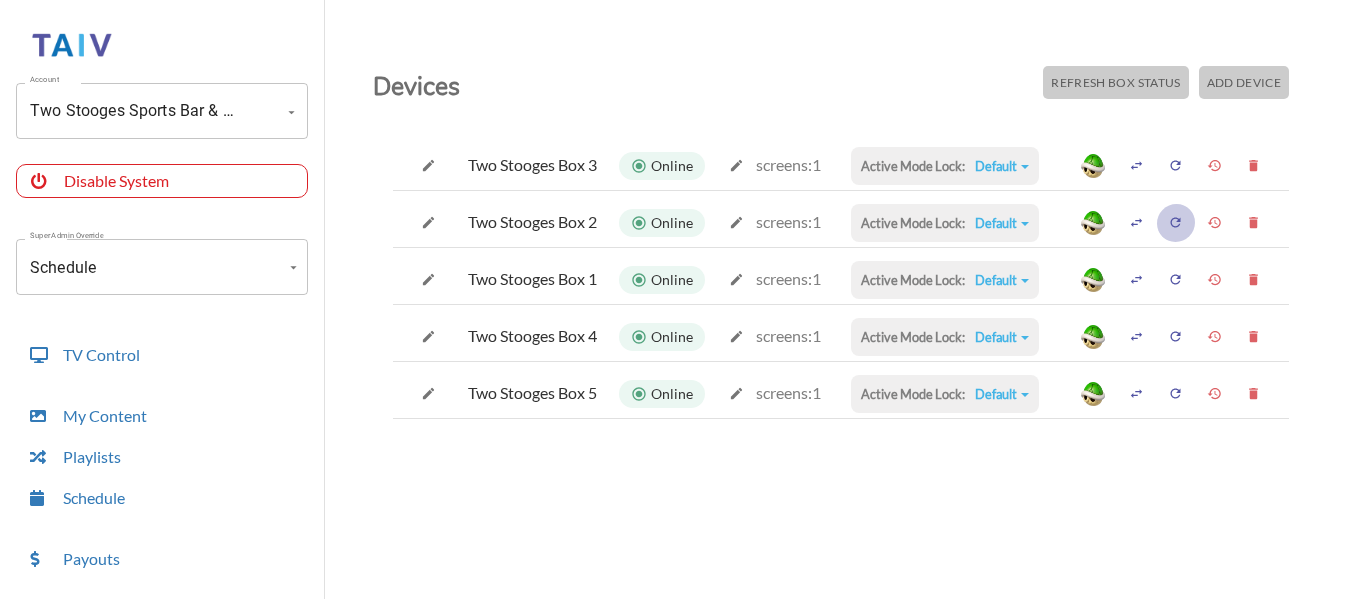 click at bounding box center (1175, 165) 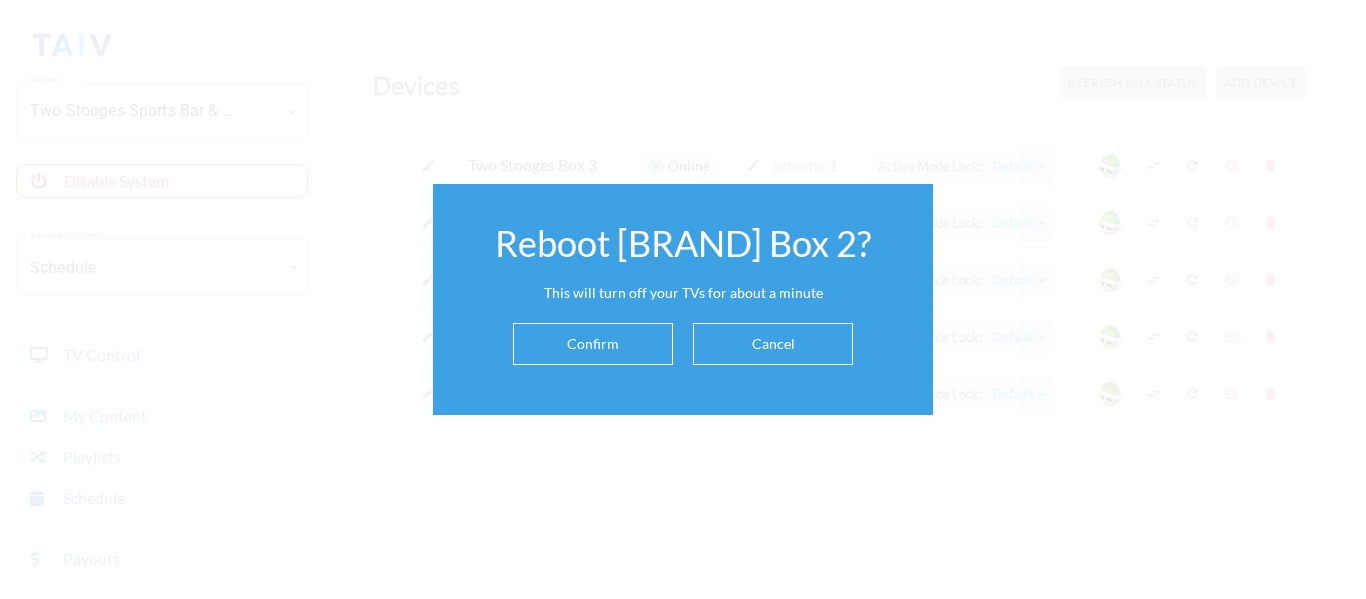 click on "Confirm" at bounding box center (593, 344) 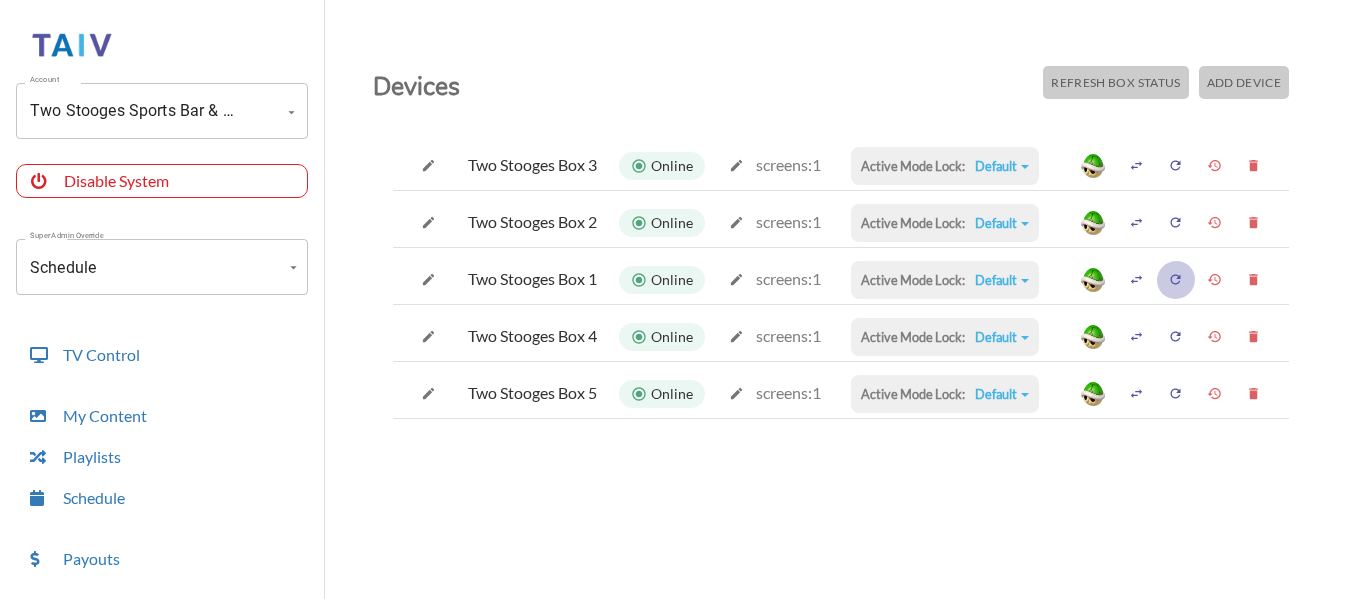 click at bounding box center [1175, 165] 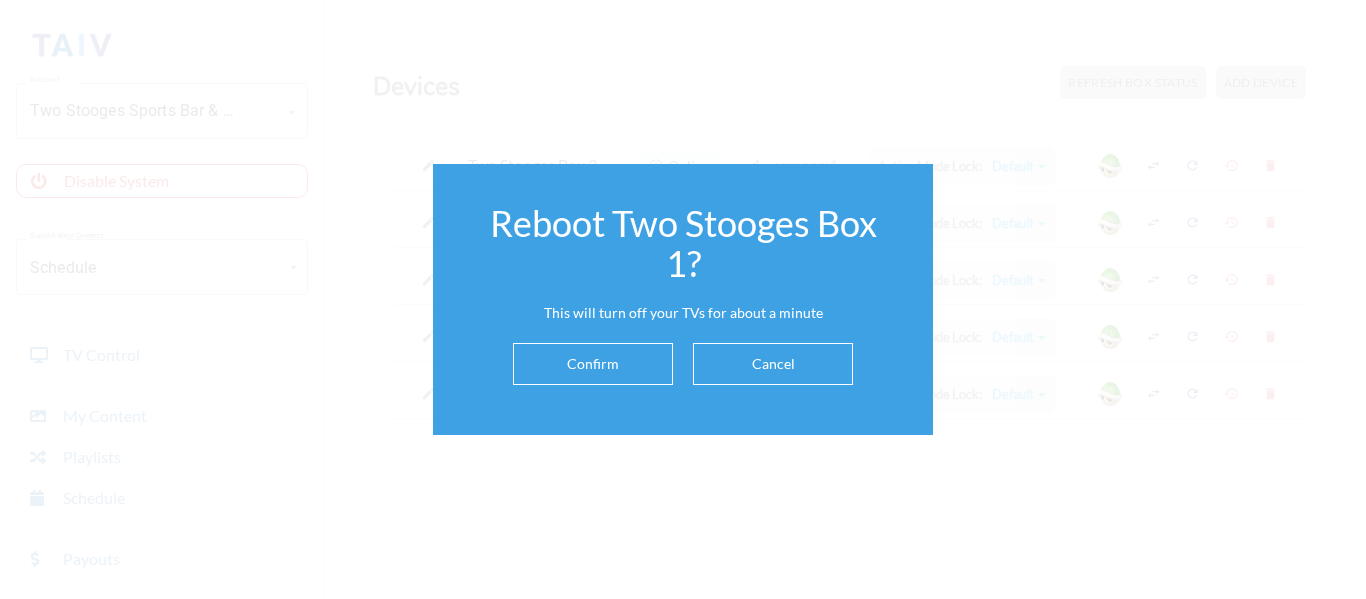 click on "Confirm" at bounding box center (593, 364) 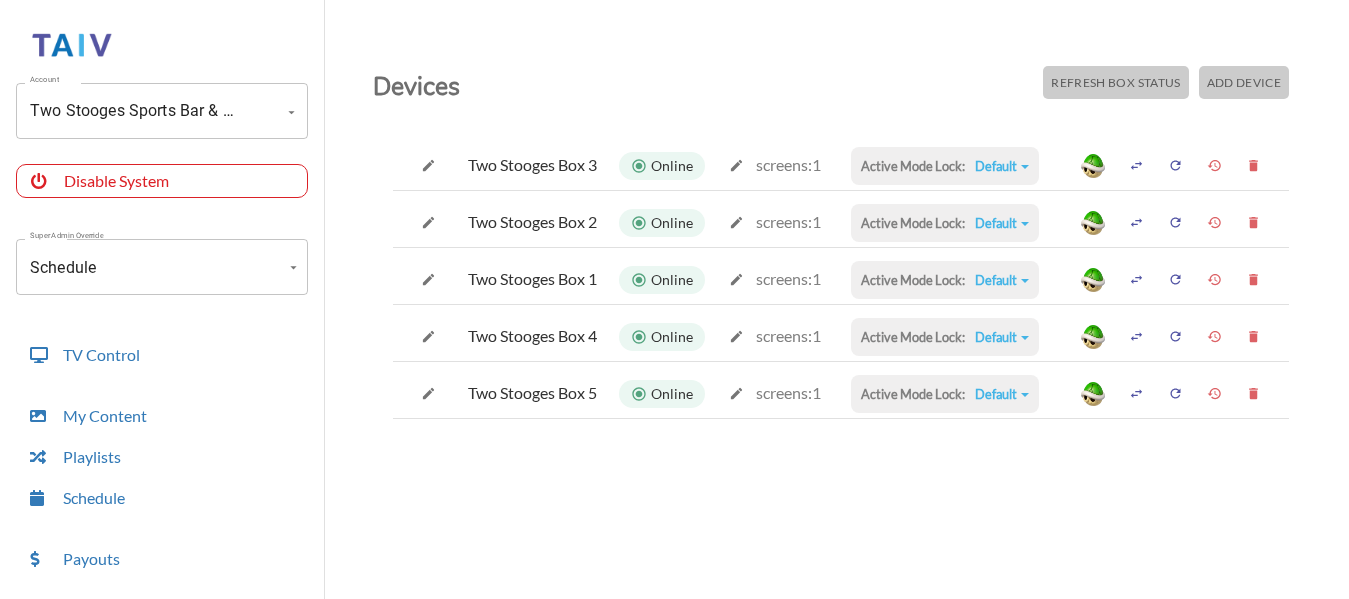 click at bounding box center [1175, 165] 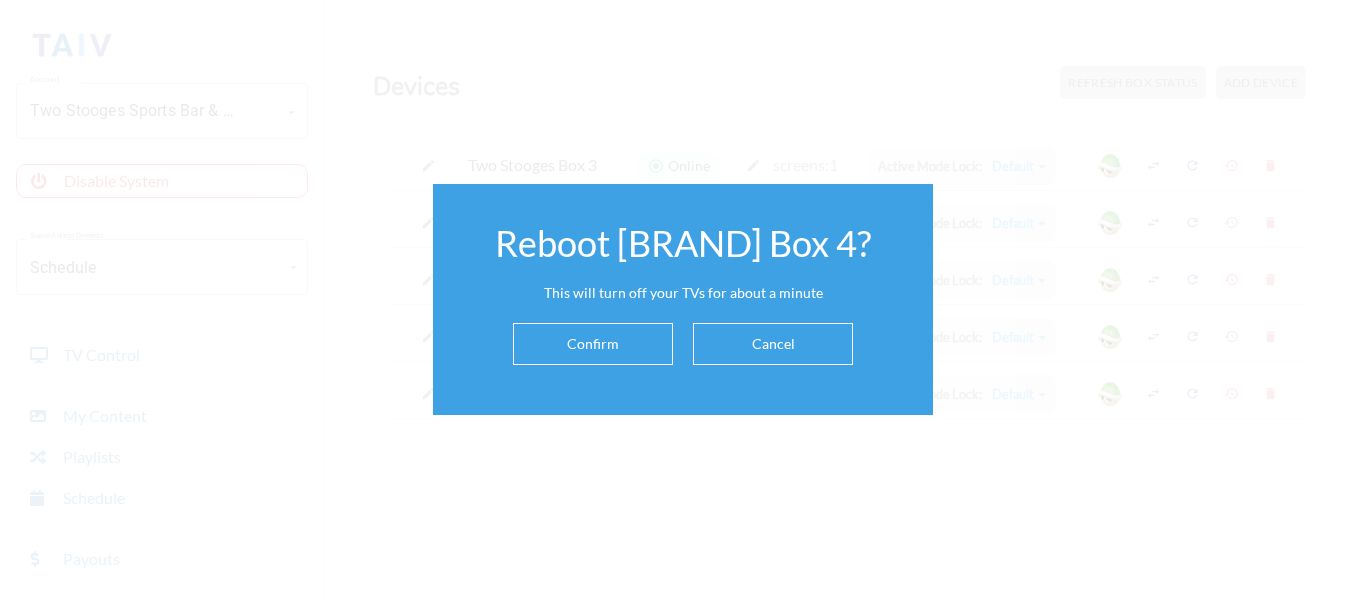 click on "Confirm" at bounding box center (593, 344) 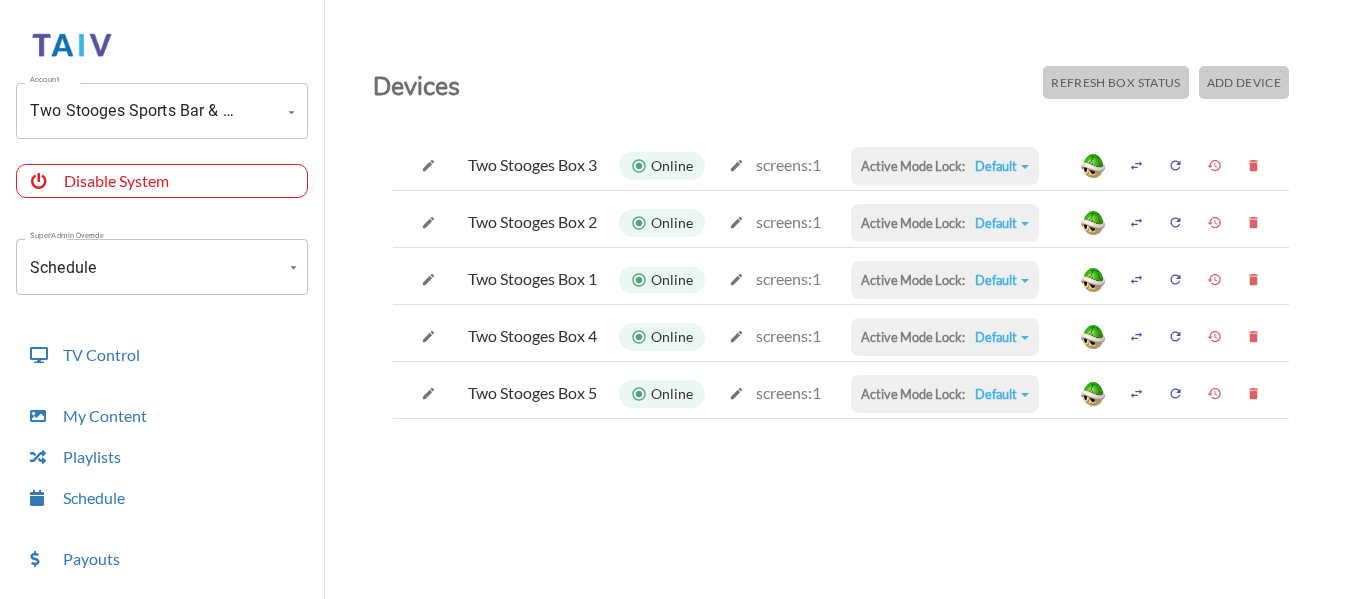 click at bounding box center (1175, 165) 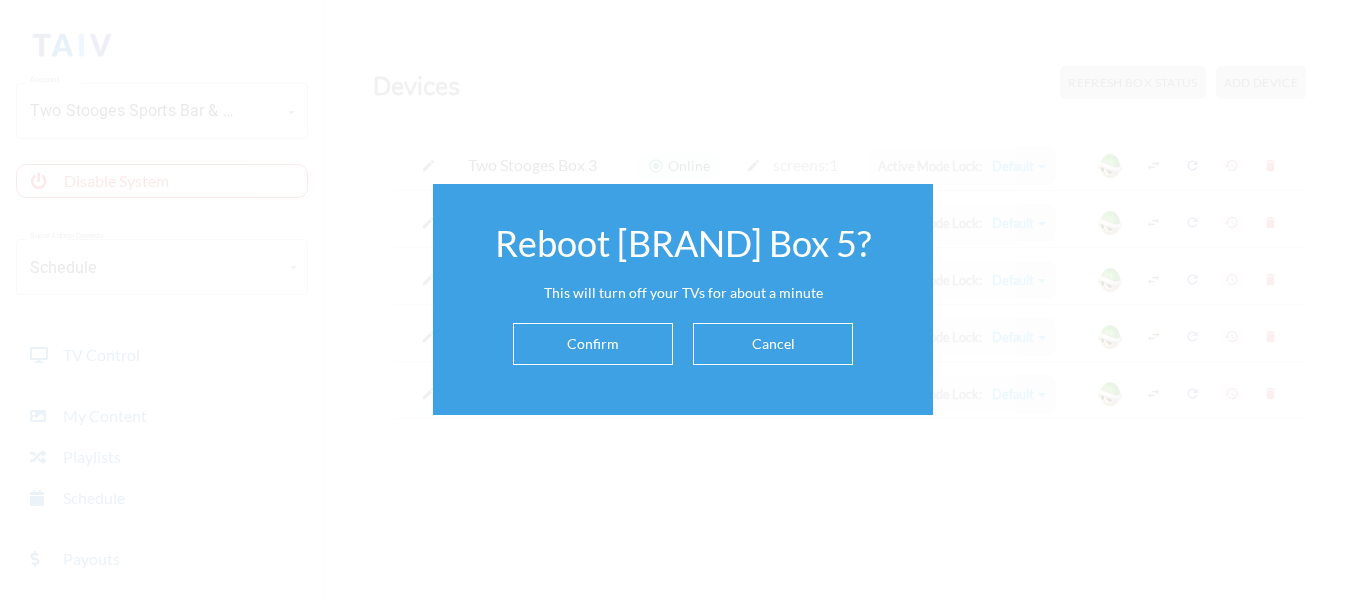 click on "Confirm" at bounding box center (593, 344) 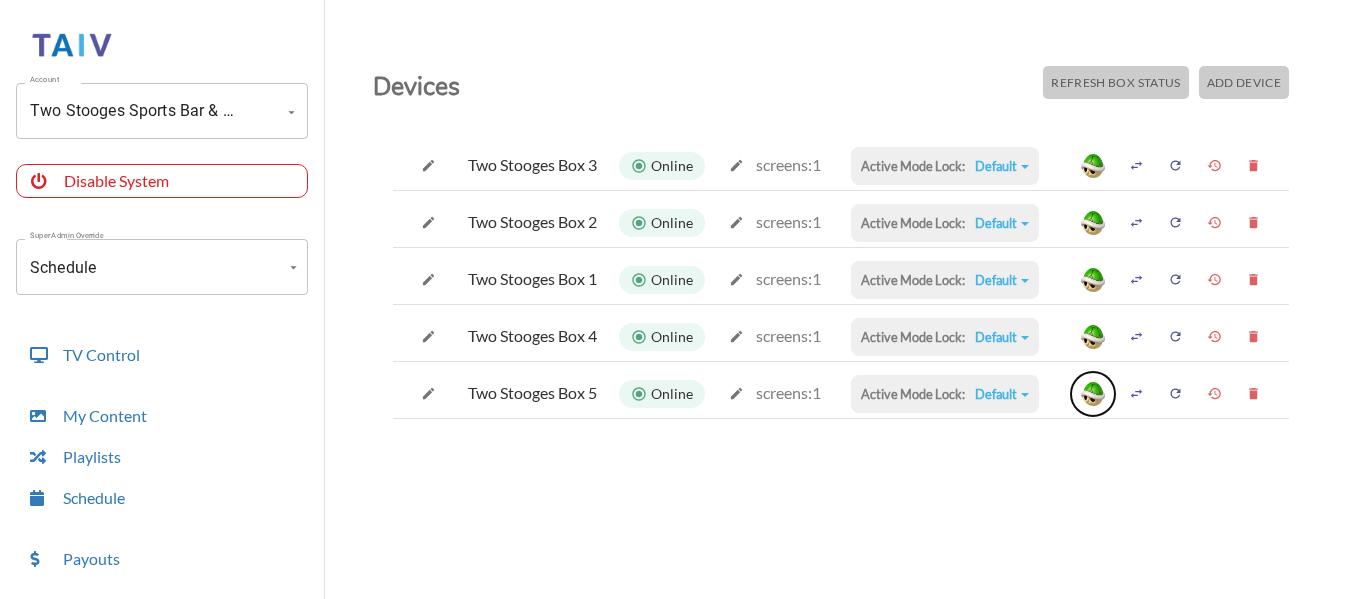 click at bounding box center (1093, 394) 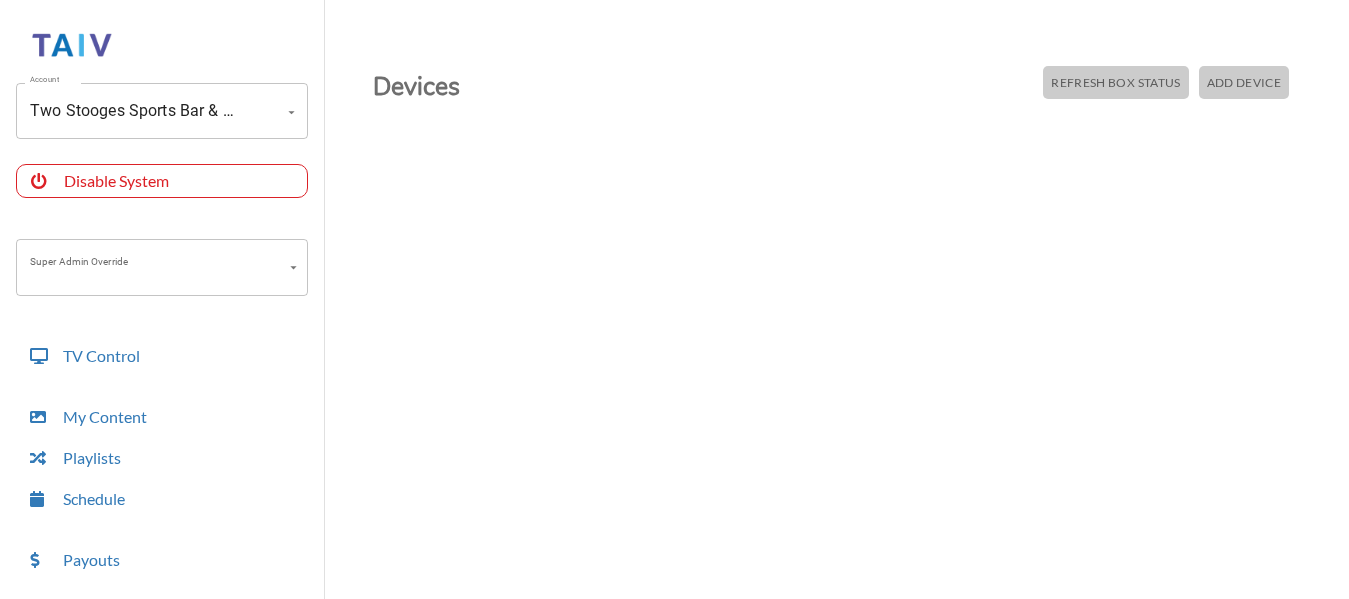 scroll, scrollTop: 0, scrollLeft: 0, axis: both 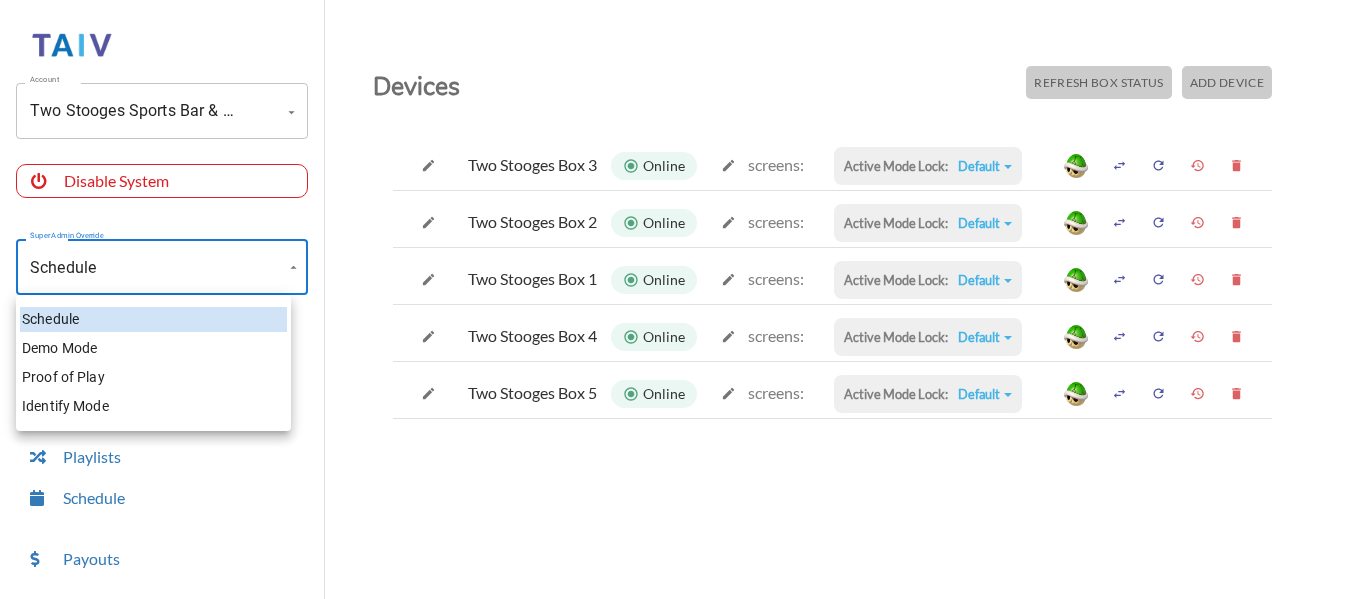 click on "Account [NAME] Sports Bar & Grill (-OTiX9U_xxED0ccyz8ln) Account Disable System Super Admin Override Schedule Schedule Mode Mode TV Control My Content Playlists Schedule Payouts Ad Preferences Devices Settings Super Admin Dashboard Ad Manager Log Out Devices Refresh Box Status Add Device [BRAND] Box 3 Online screens: Active Mode Lock: Default Default Commercial Replacement Digital Signage System Disabled [BRAND] Box 2 Online screens: Active Mode Lock: Default Default Commercial Replacement Digital Signage System Disabled [BRAND] Box 1 Online screens: Active Mode Lock: Default Default Commercial Replacement Digital Signage System Disabled [BRAND] Box 4 Online screens: Active Mode Lock: Default Default Commercial Replacement Digital Signage System Disabled [BRAND] Box 5 Online screens: Active Mode Lock: Default Default Commercial Replacement Digital Signage System Disabled Schedule Demo Mode Proof of Play Identify Mode" at bounding box center (674, 304) 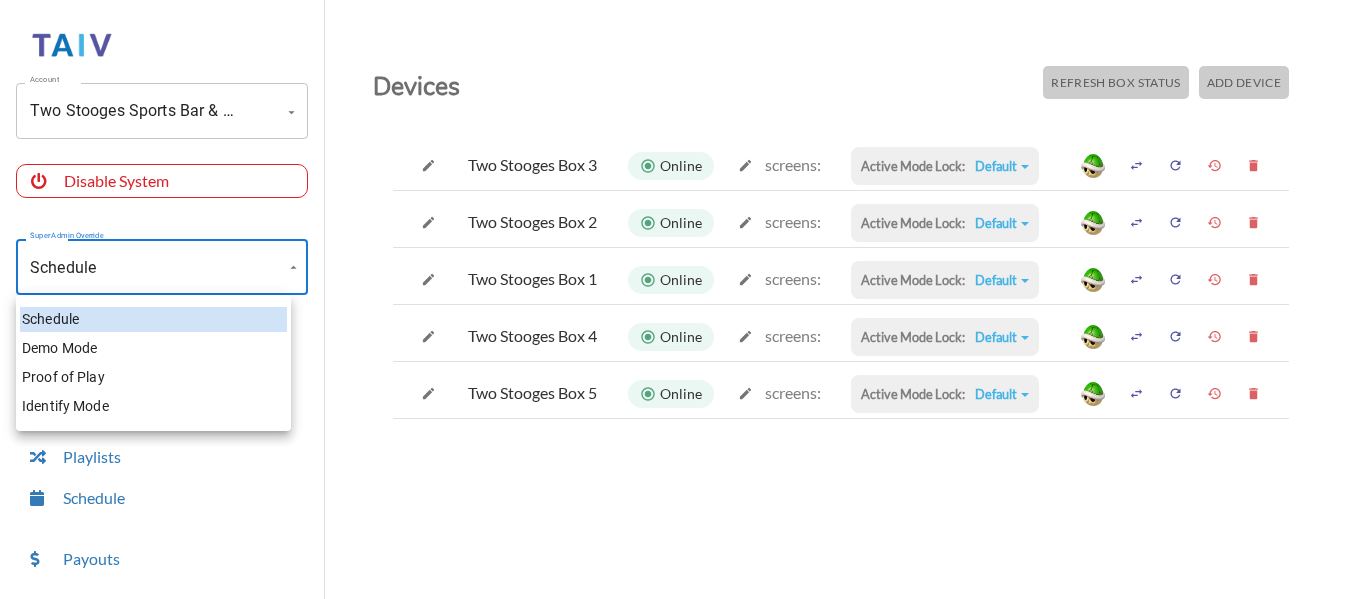 click on "Demo Mode" at bounding box center [153, 348] 